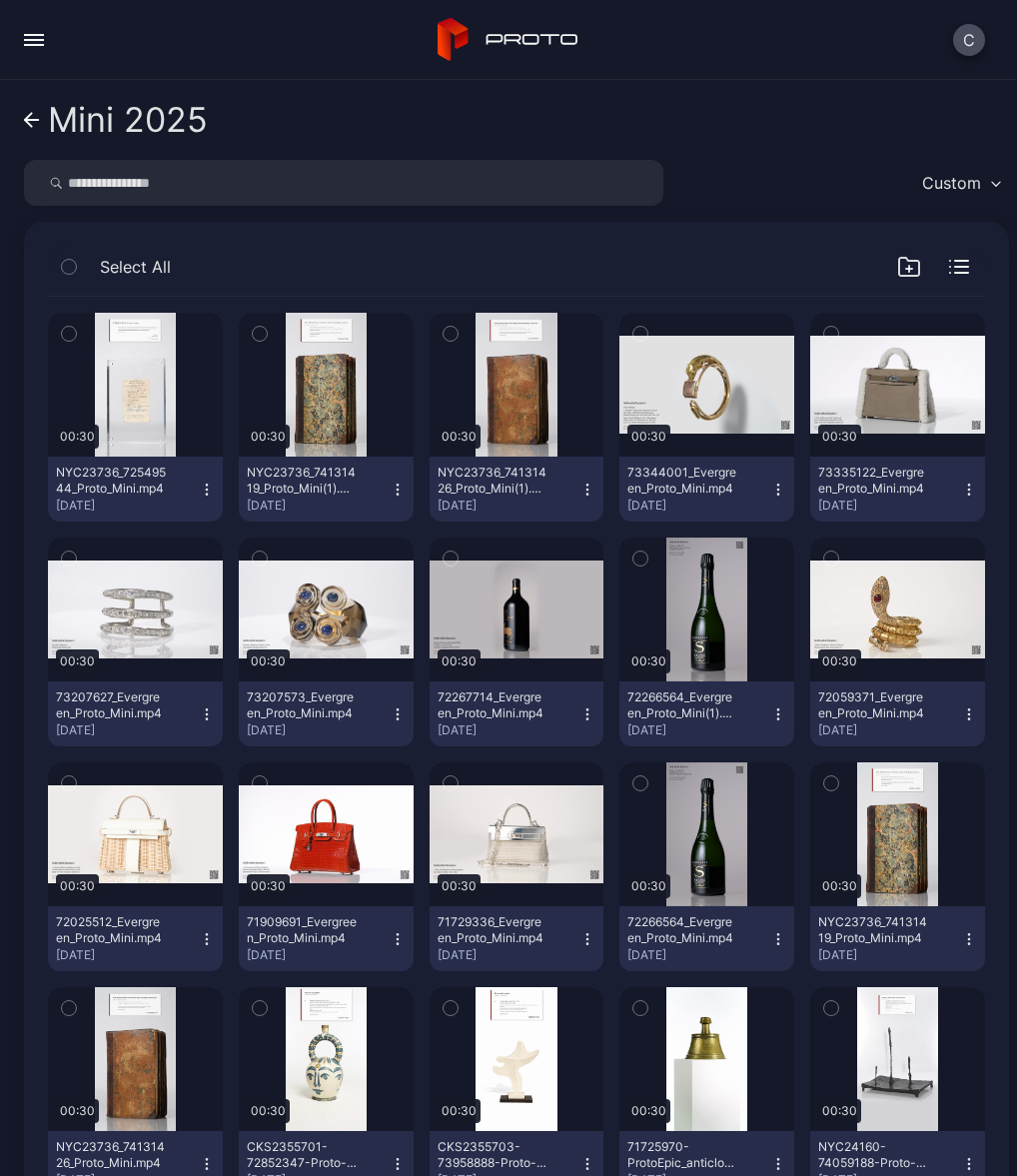 scroll, scrollTop: 0, scrollLeft: 0, axis: both 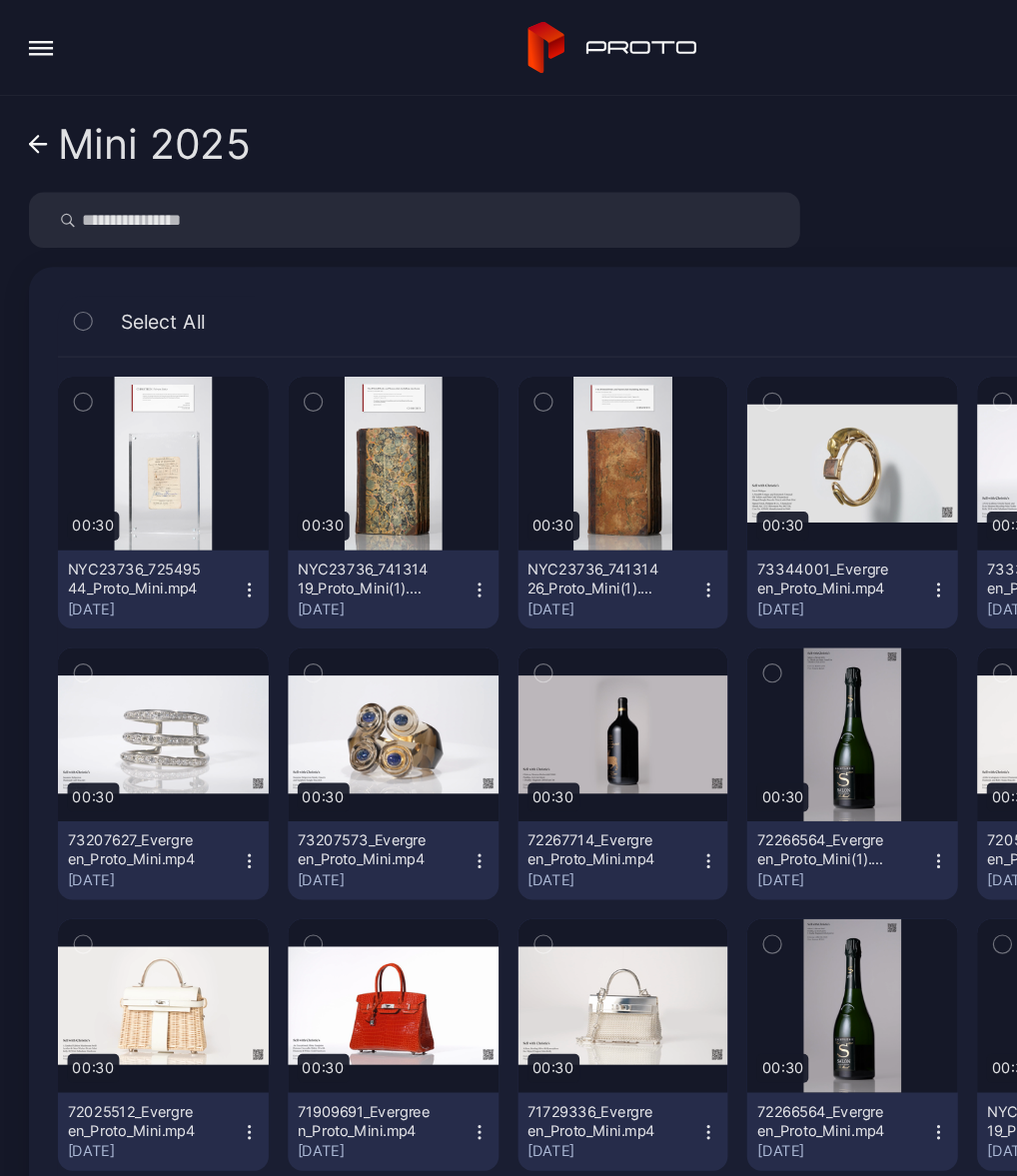 click 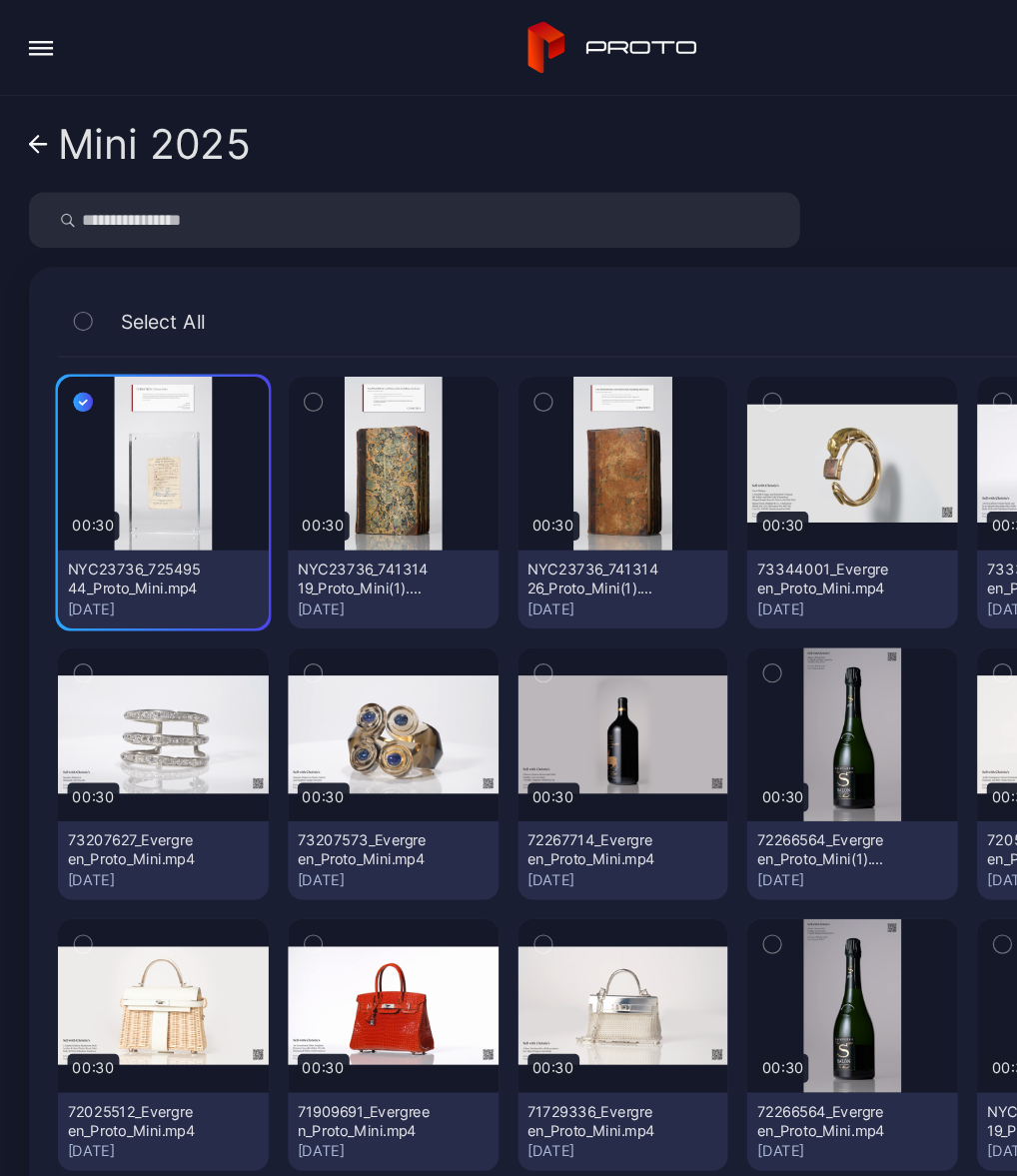 click at bounding box center [34, 40] 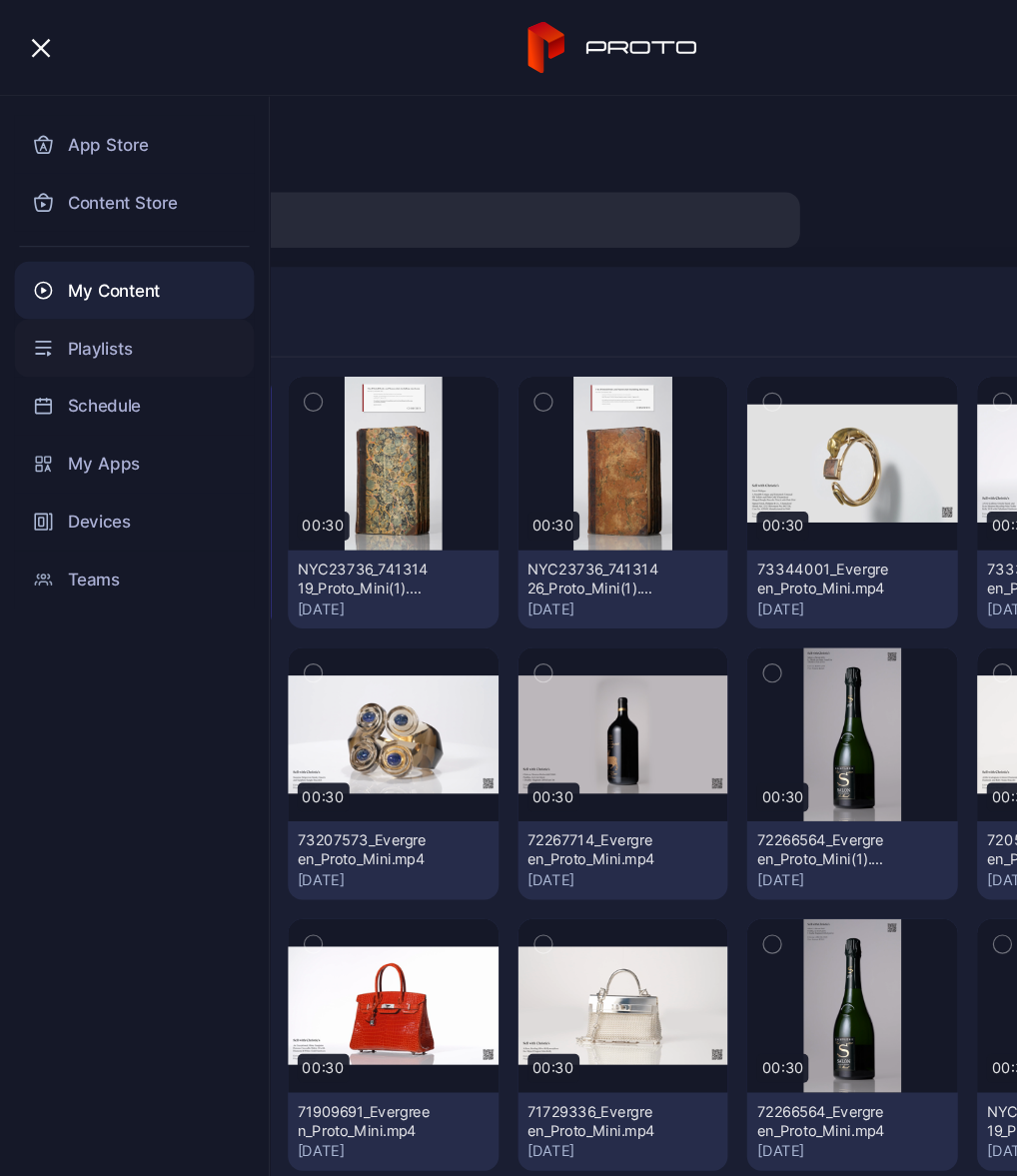 click on "Playlists" at bounding box center [111, 289] 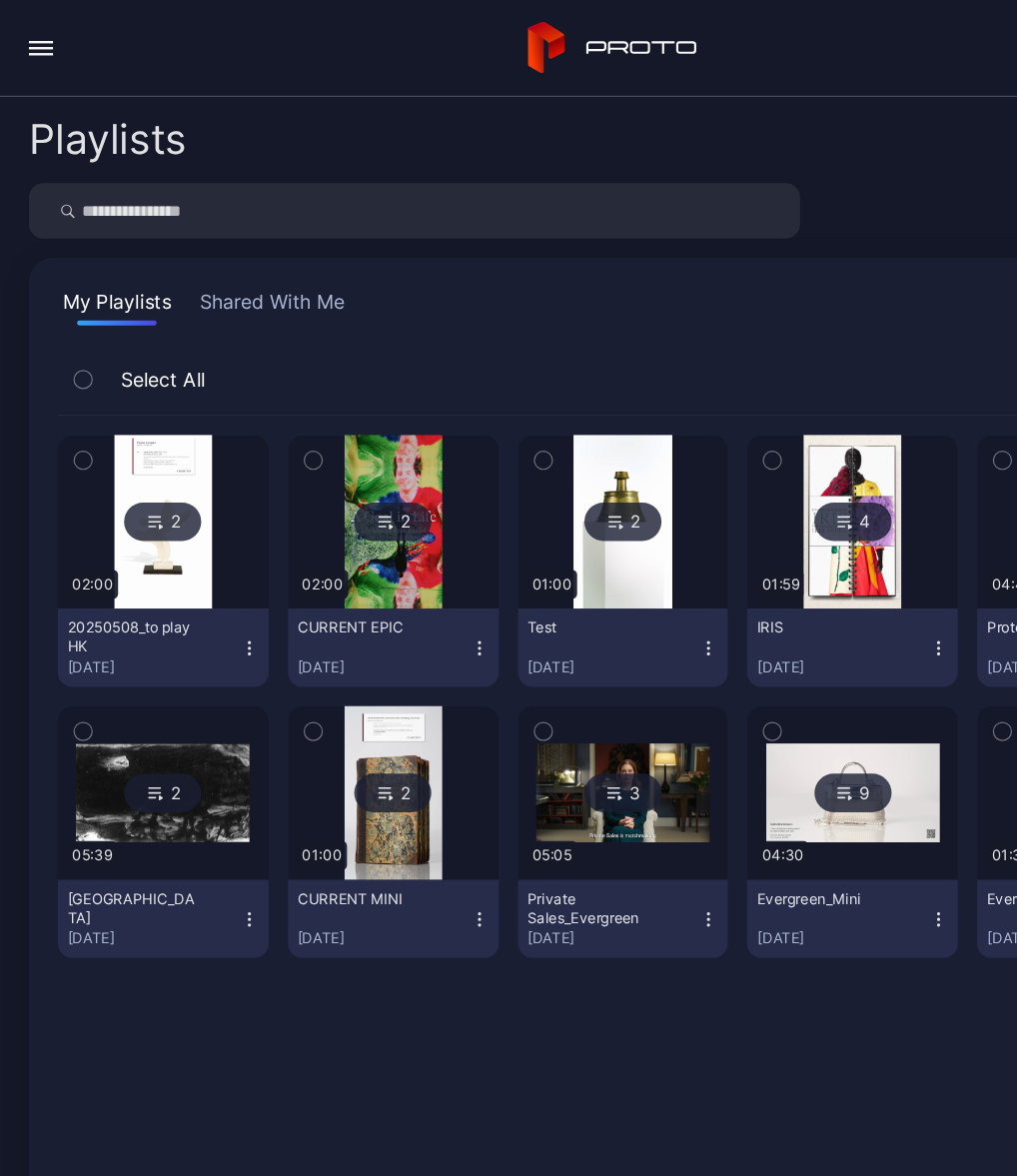 click at bounding box center [34, 40] 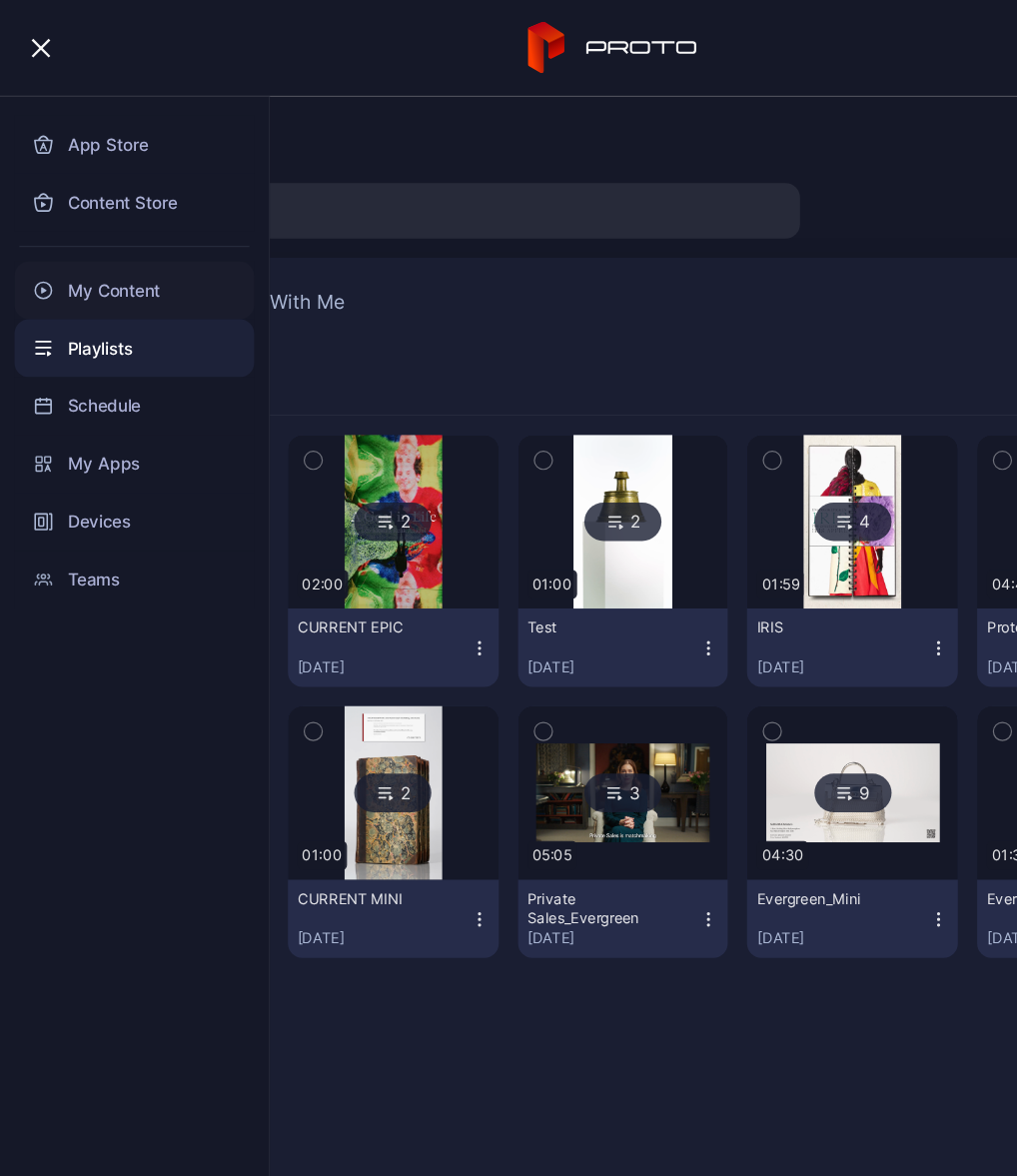 click on "My Content" at bounding box center (111, 241) 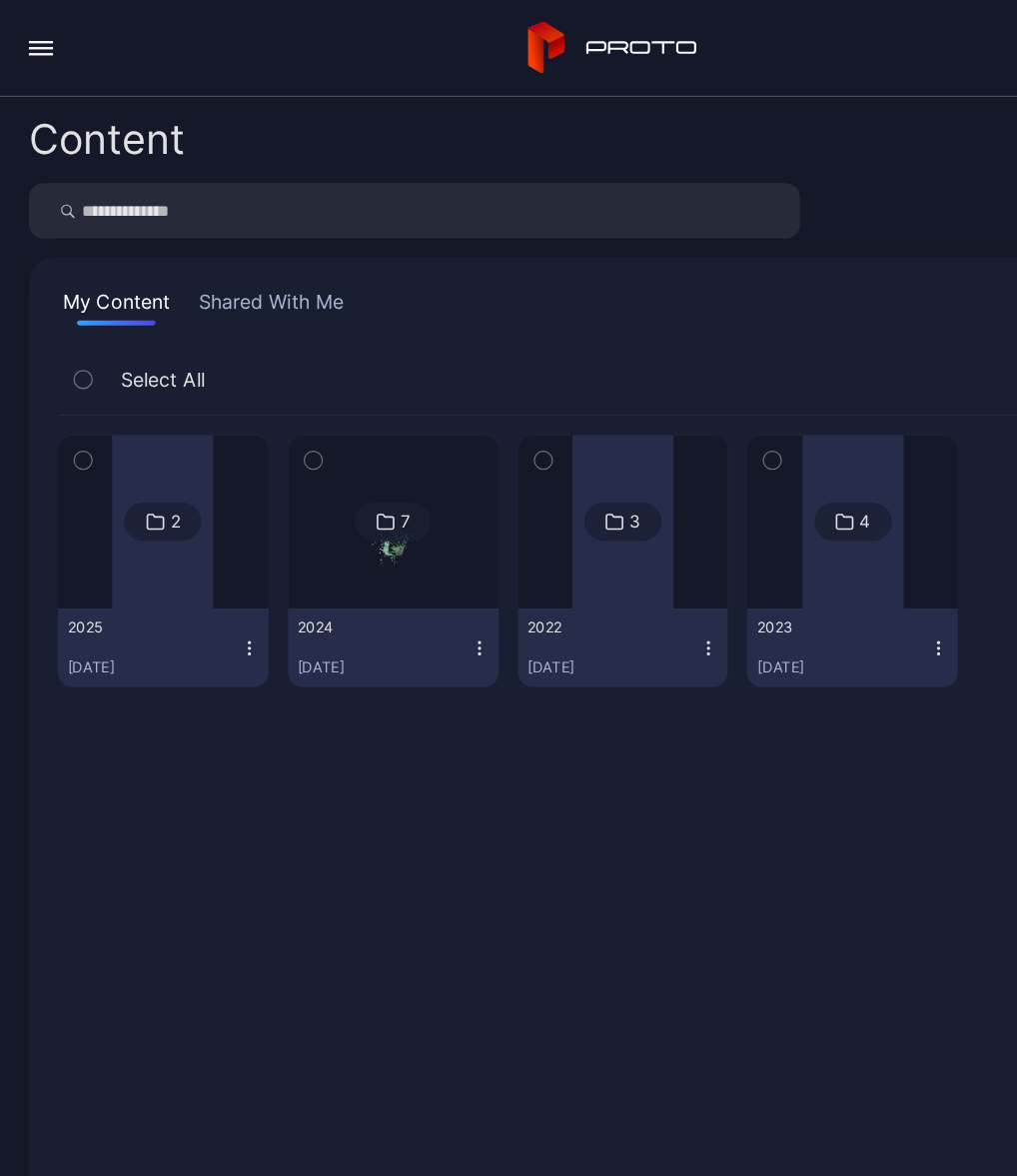 click on "[DATE], 2025" at bounding box center [135, 537] 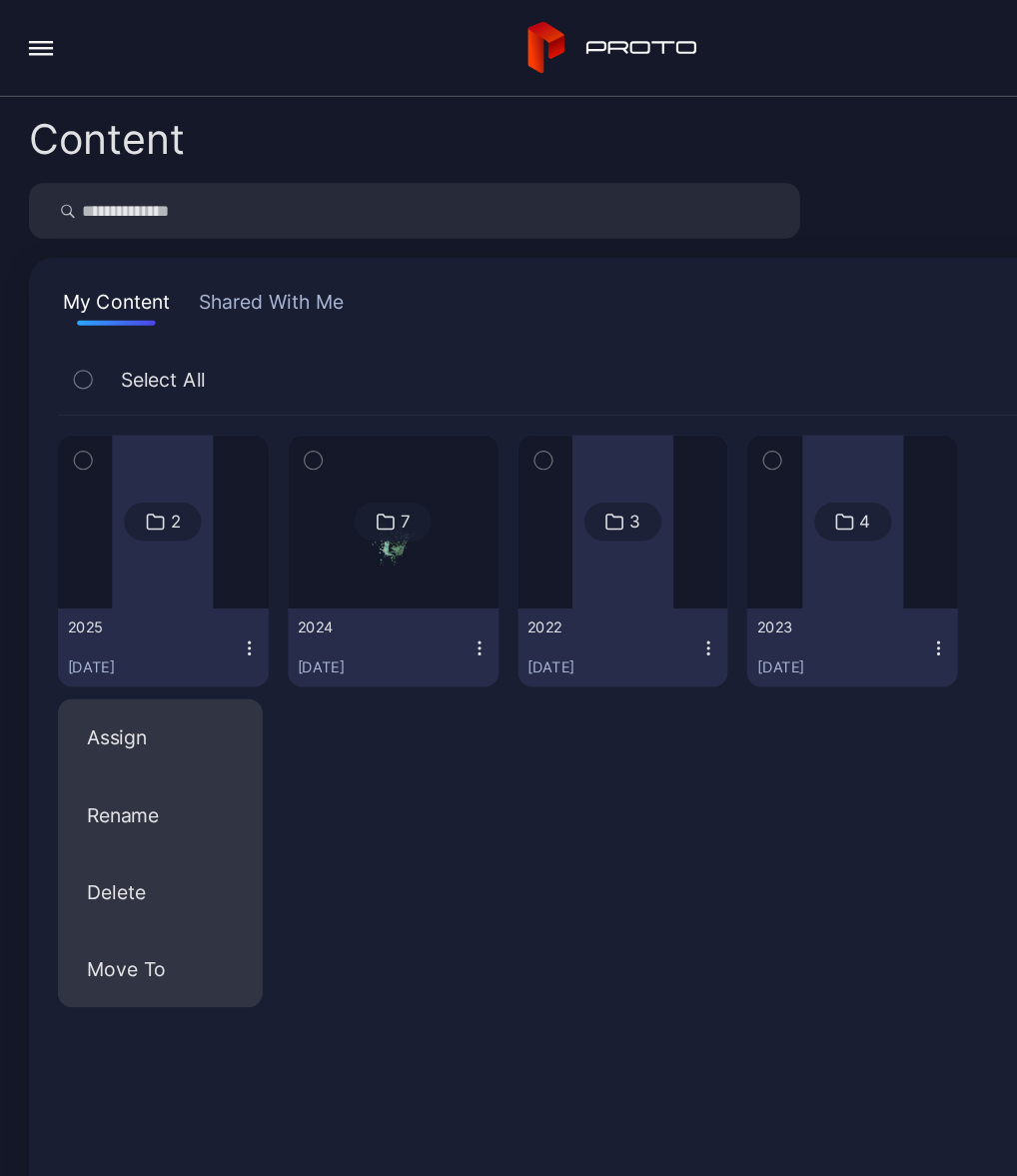 click on "2 [DATE], 2025 7 [DATE], 2024 3 2022 [DATE] 4 [DATE], 2023" at bounding box center (516, 740) 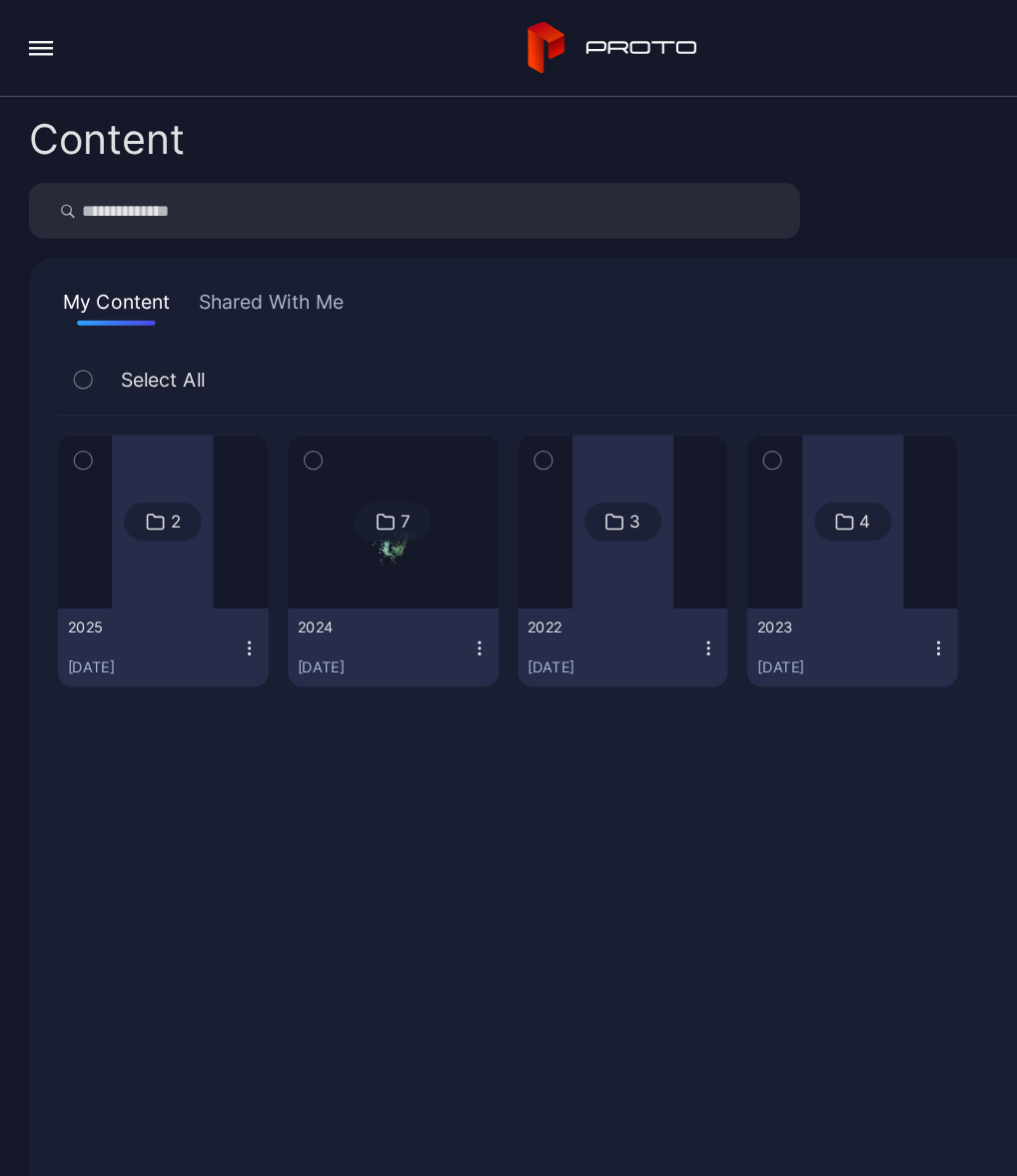 click at bounding box center [135, 433] 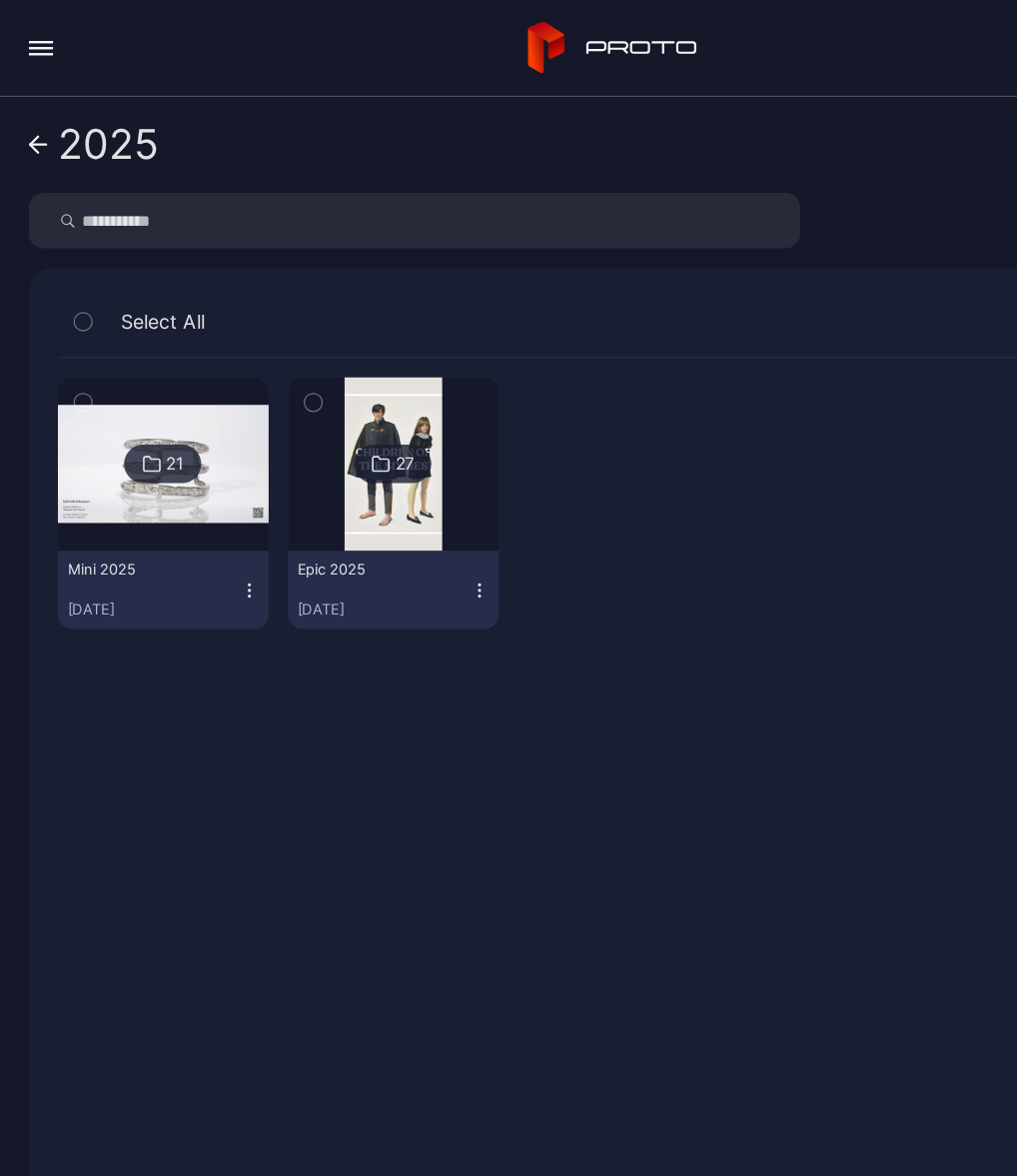 click at bounding box center (135, 385) 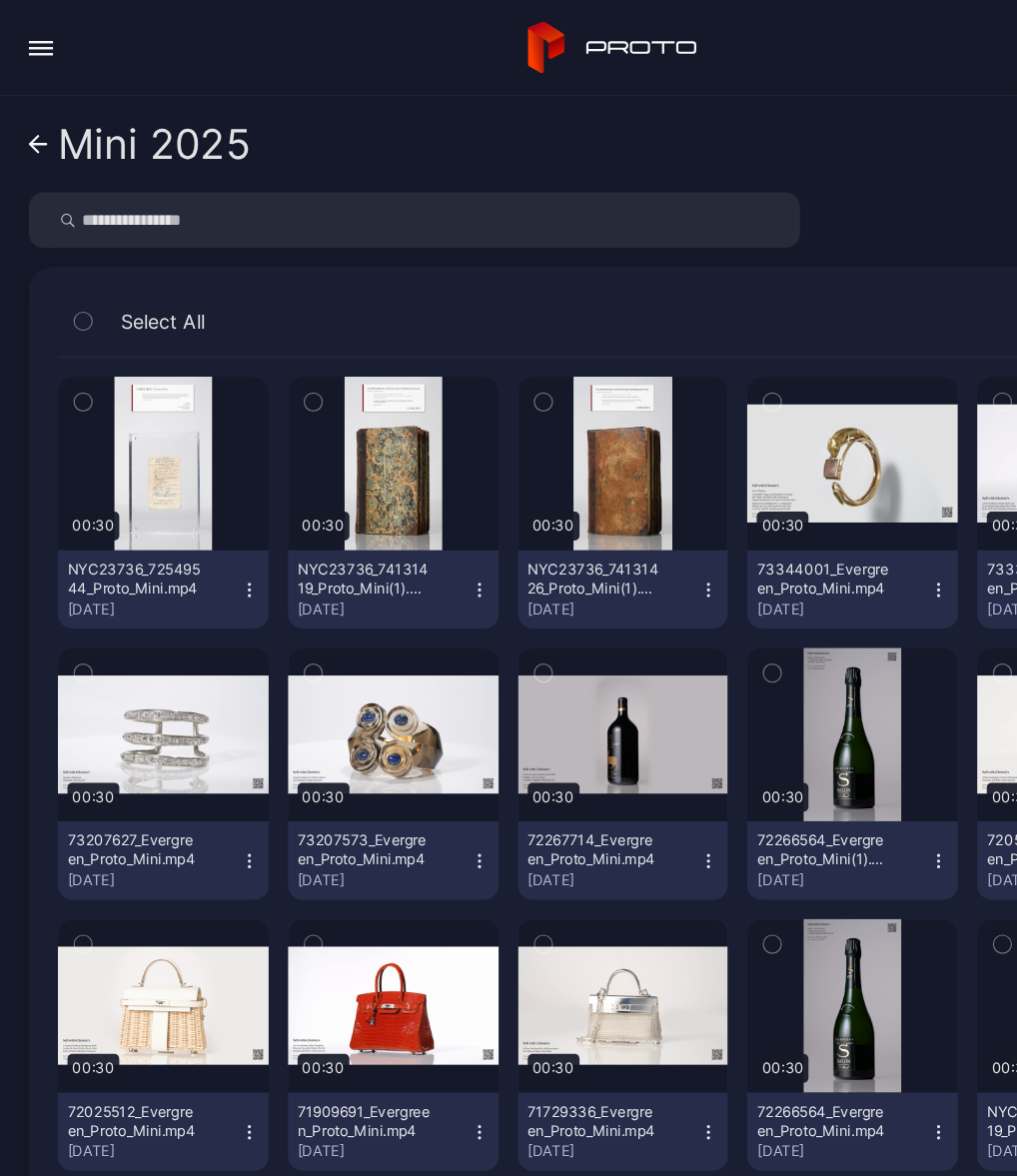 click 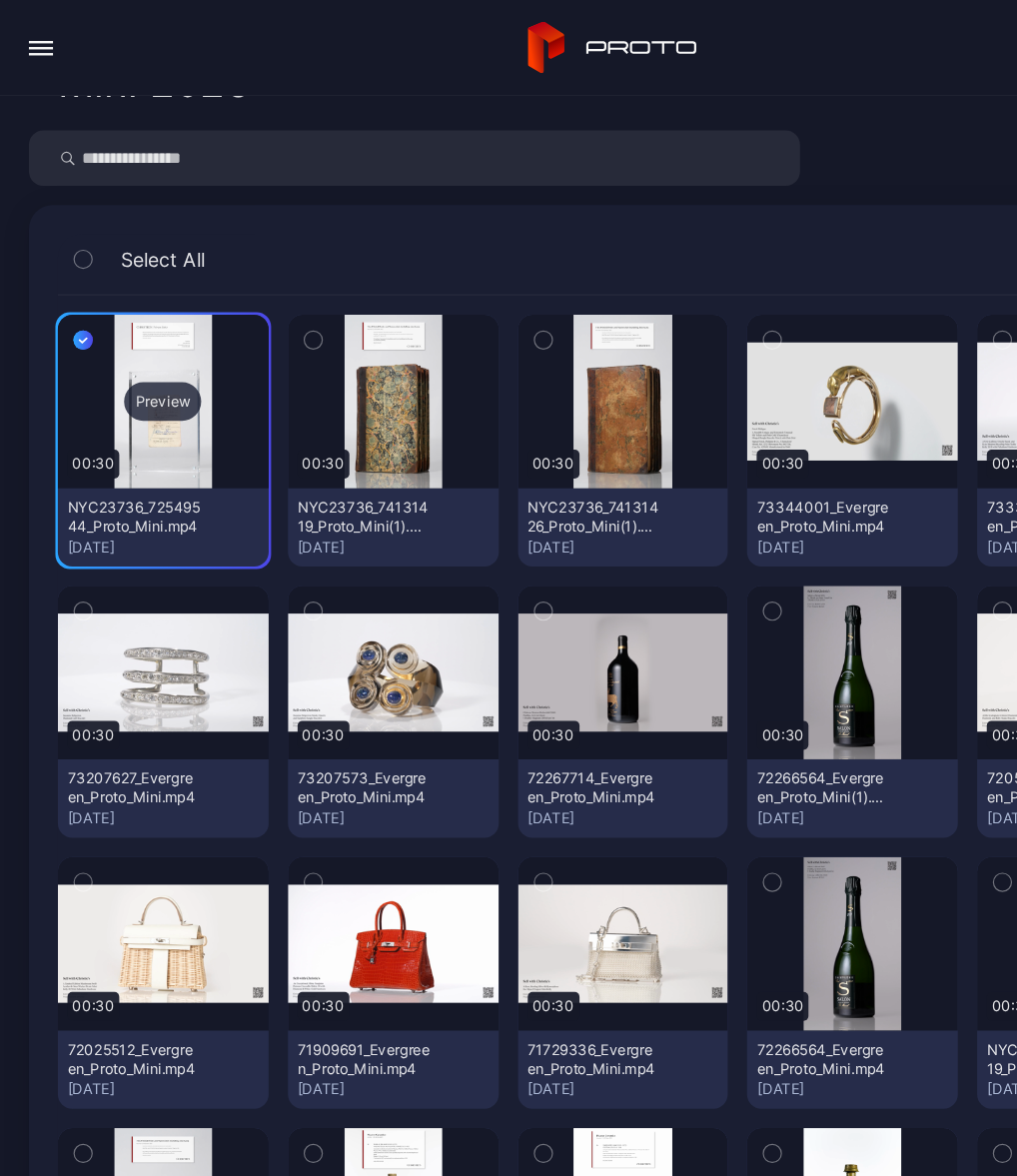 scroll, scrollTop: 53, scrollLeft: 0, axis: vertical 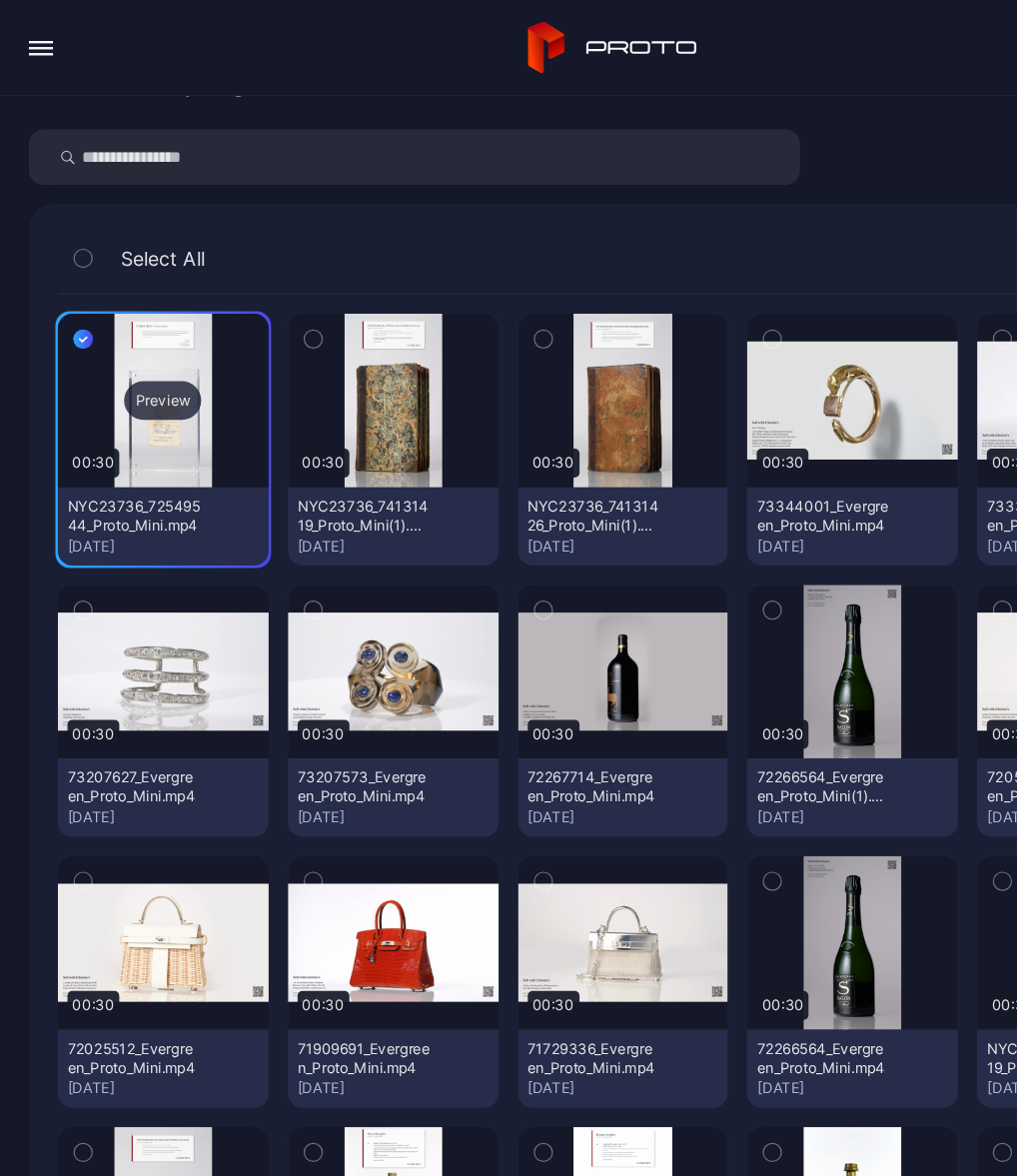click on "Preview" at bounding box center [135, 332] 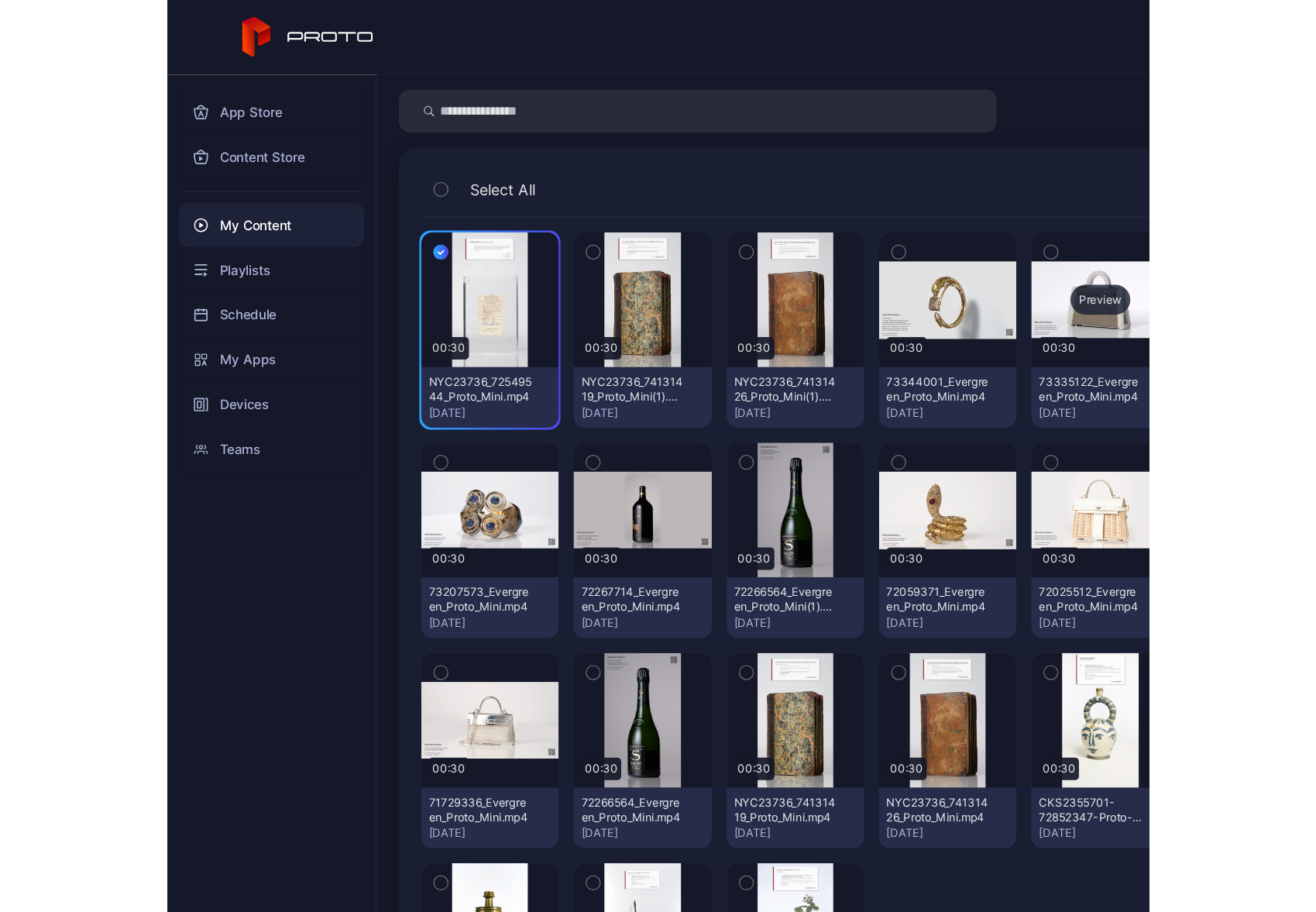 scroll, scrollTop: 0, scrollLeft: 0, axis: both 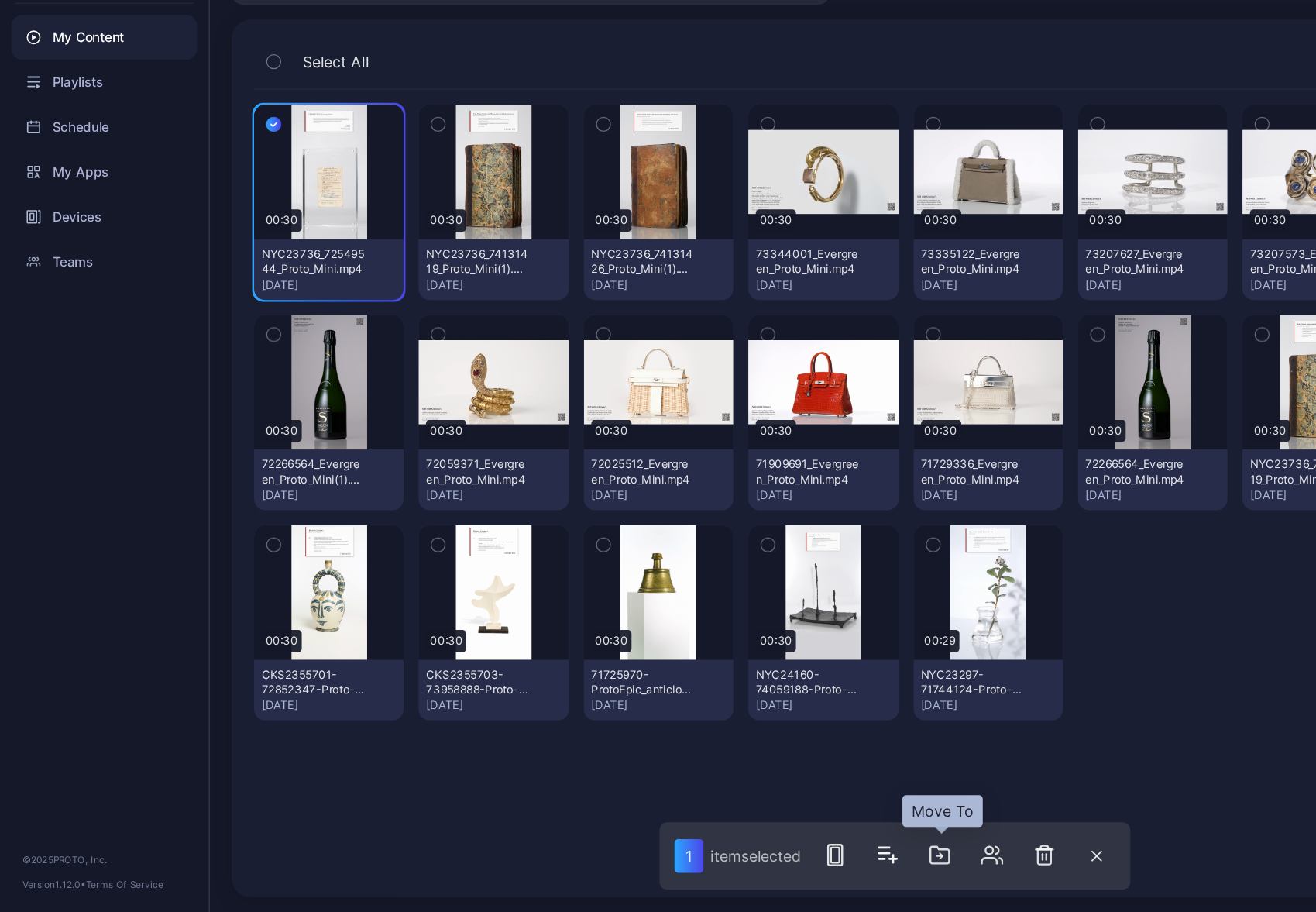 click 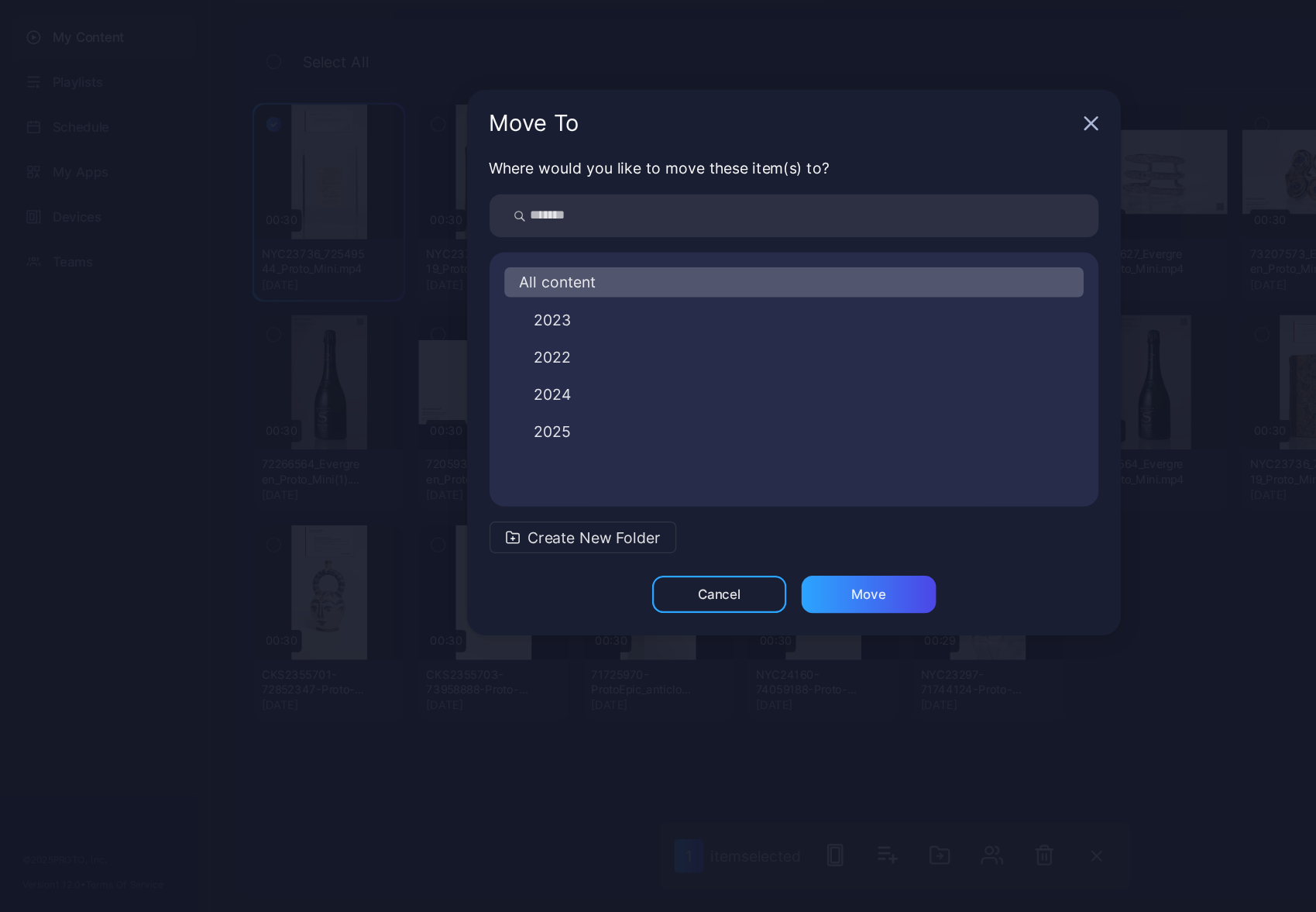 click 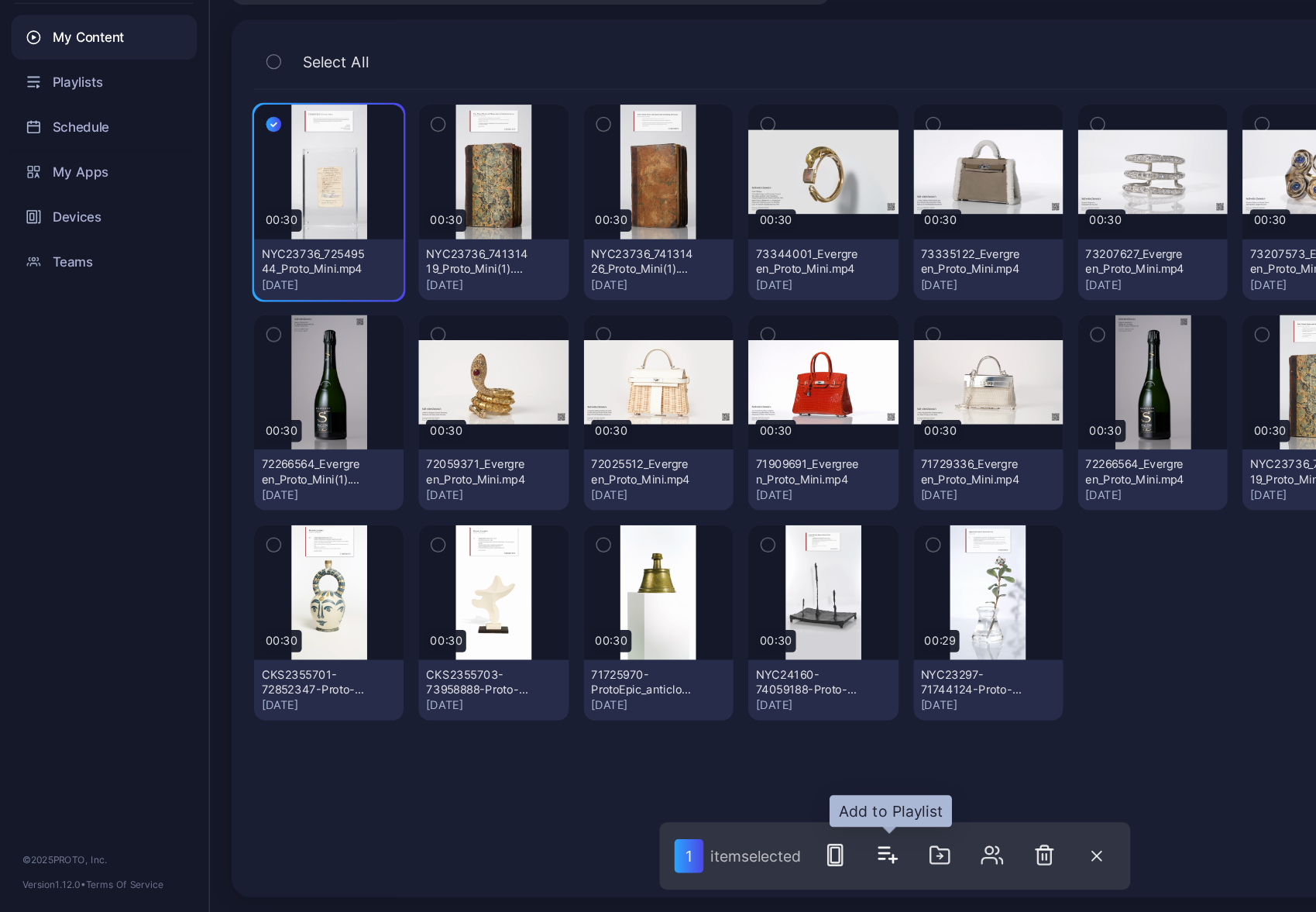 click 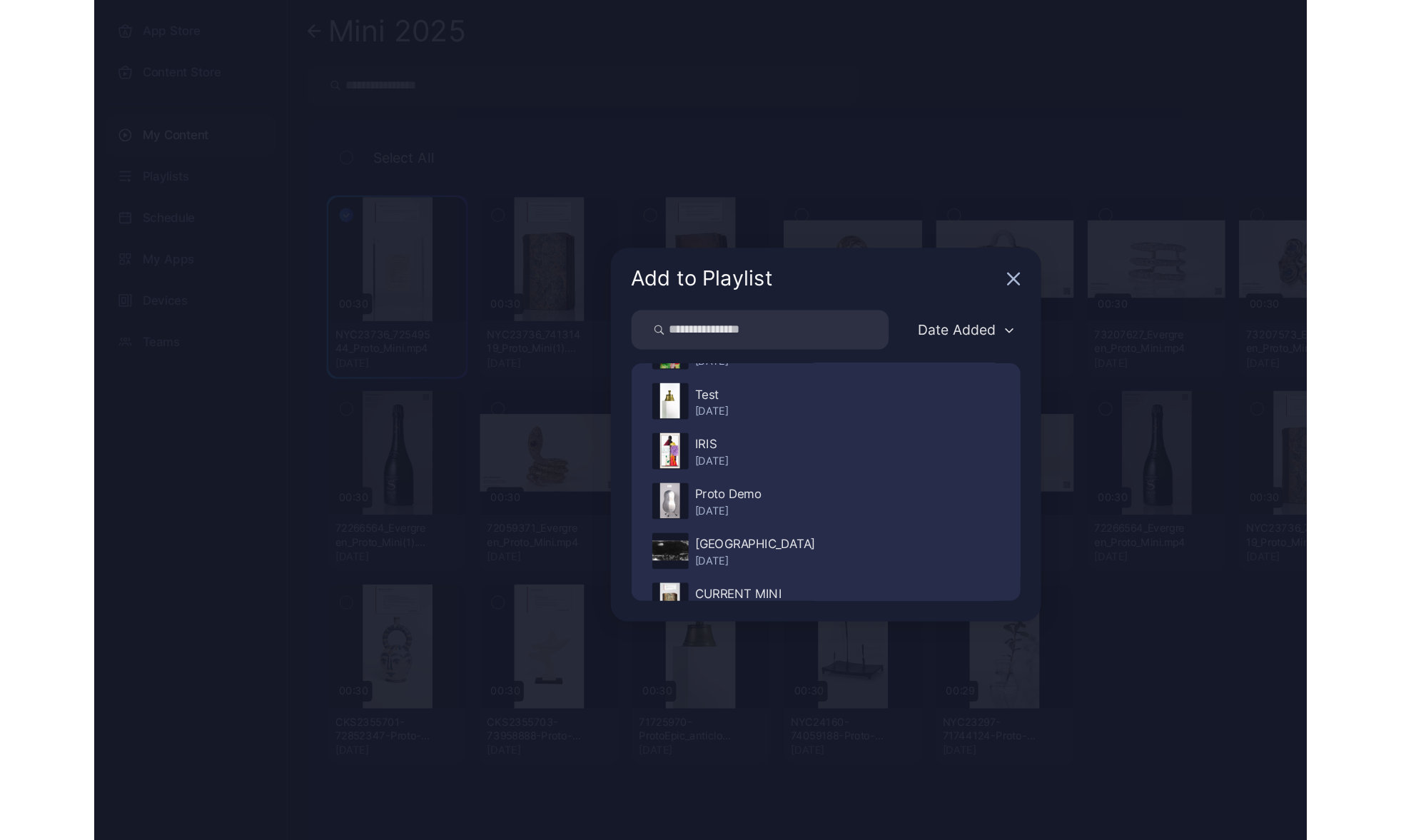 scroll, scrollTop: 0, scrollLeft: 0, axis: both 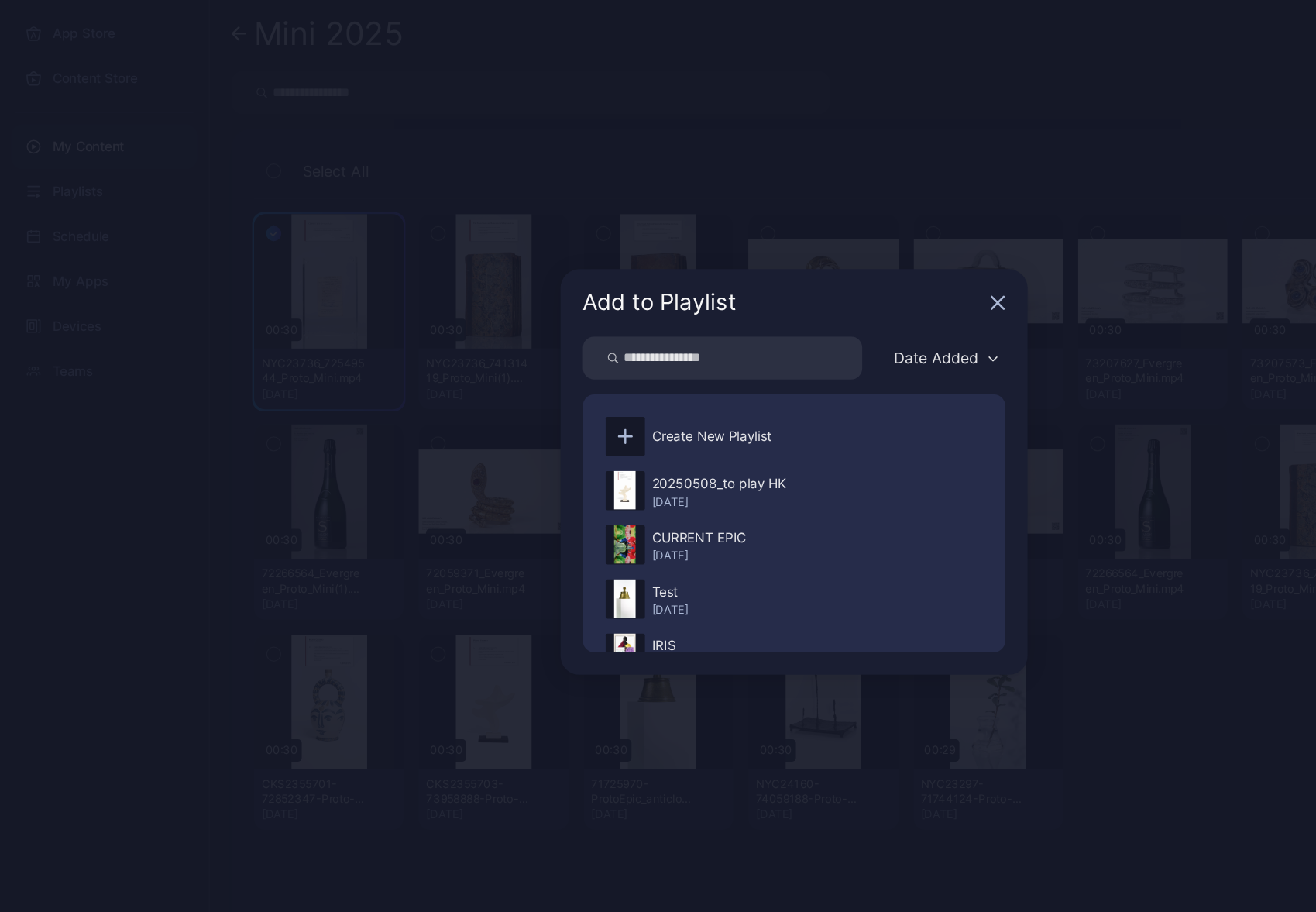 click on "Add to Playlist" at bounding box center [658, 316] 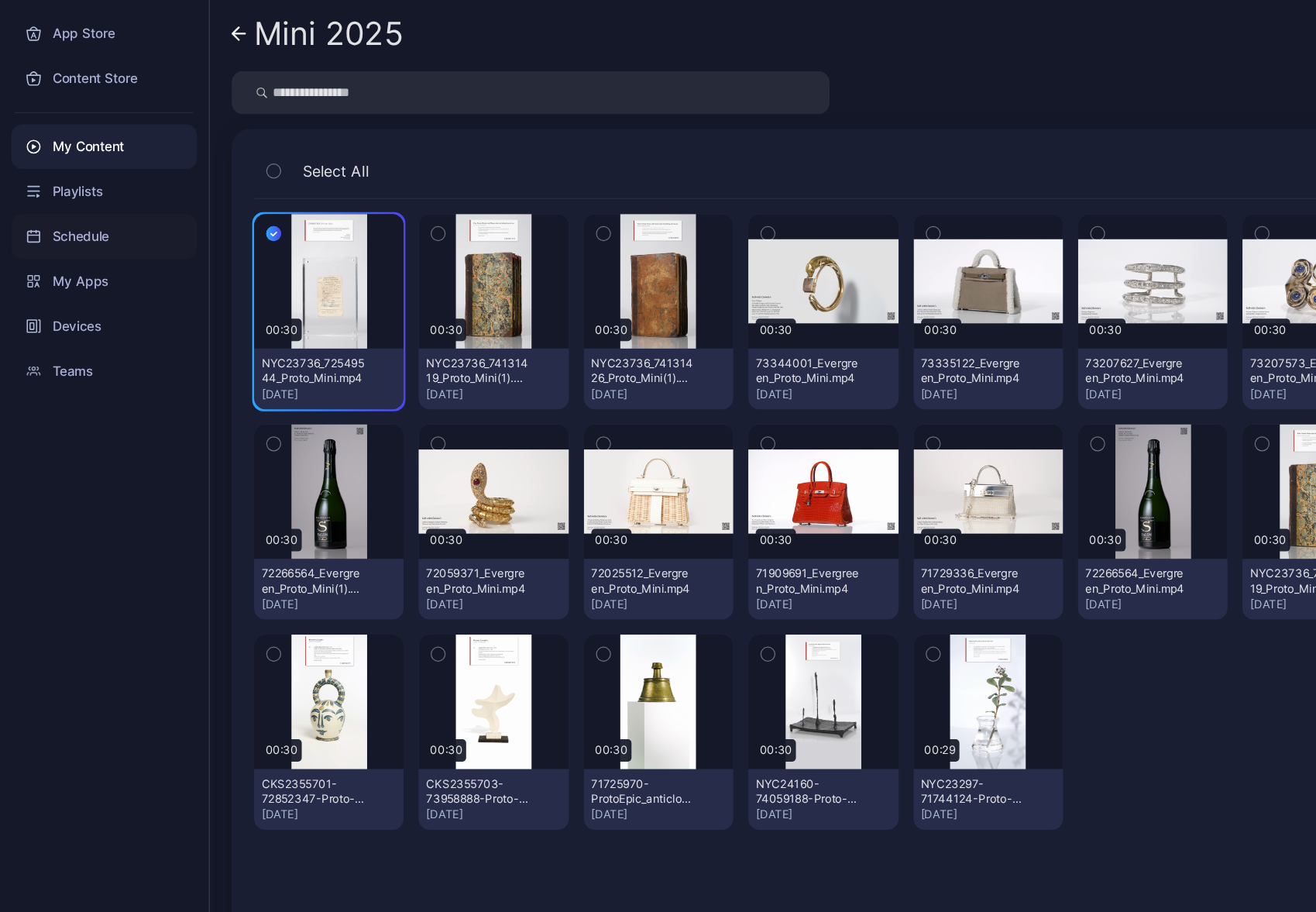 click on "Schedule" at bounding box center [86, 261] 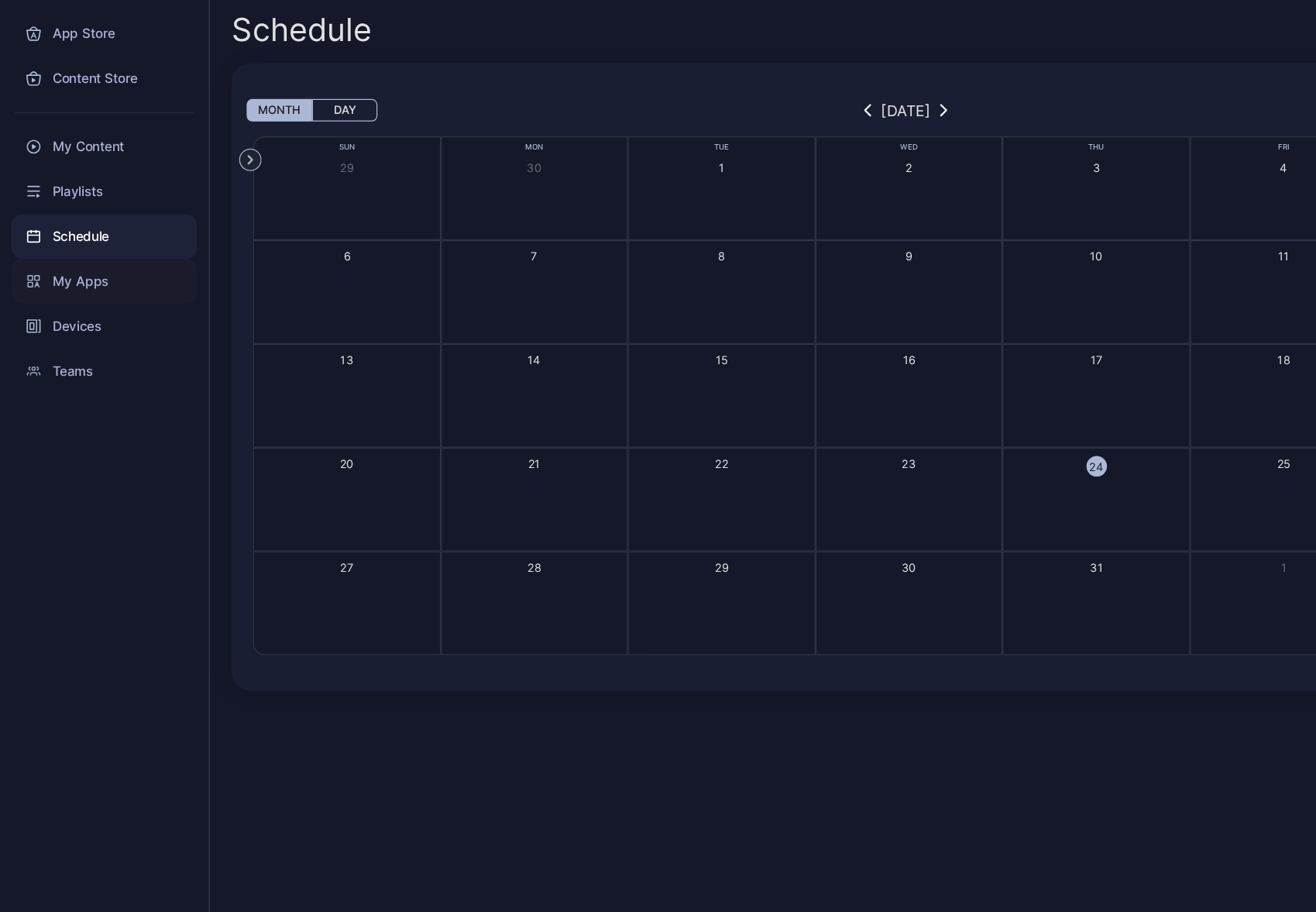 click on "My Apps" at bounding box center (86, 298) 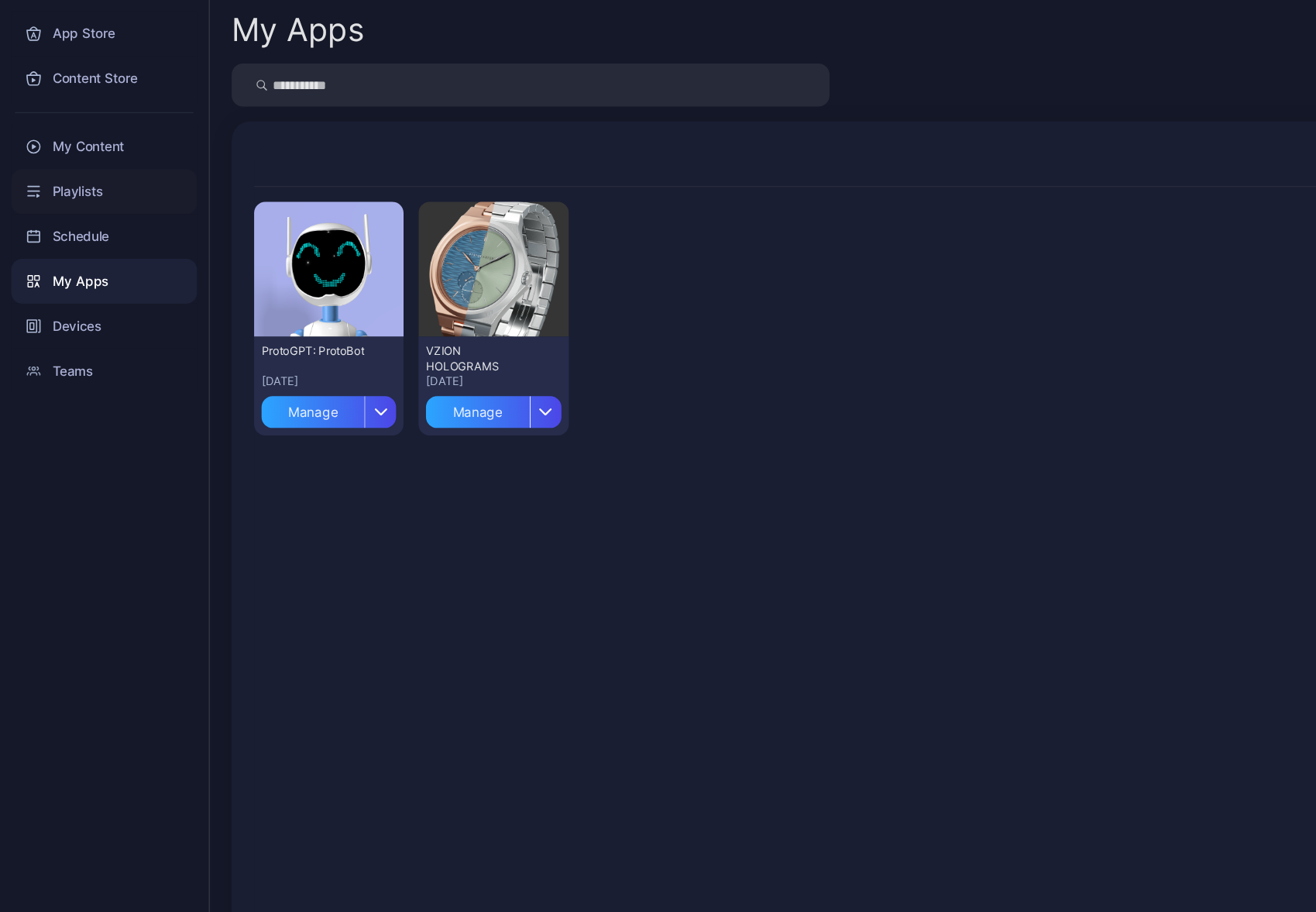 click on "Playlists" at bounding box center (86, 224) 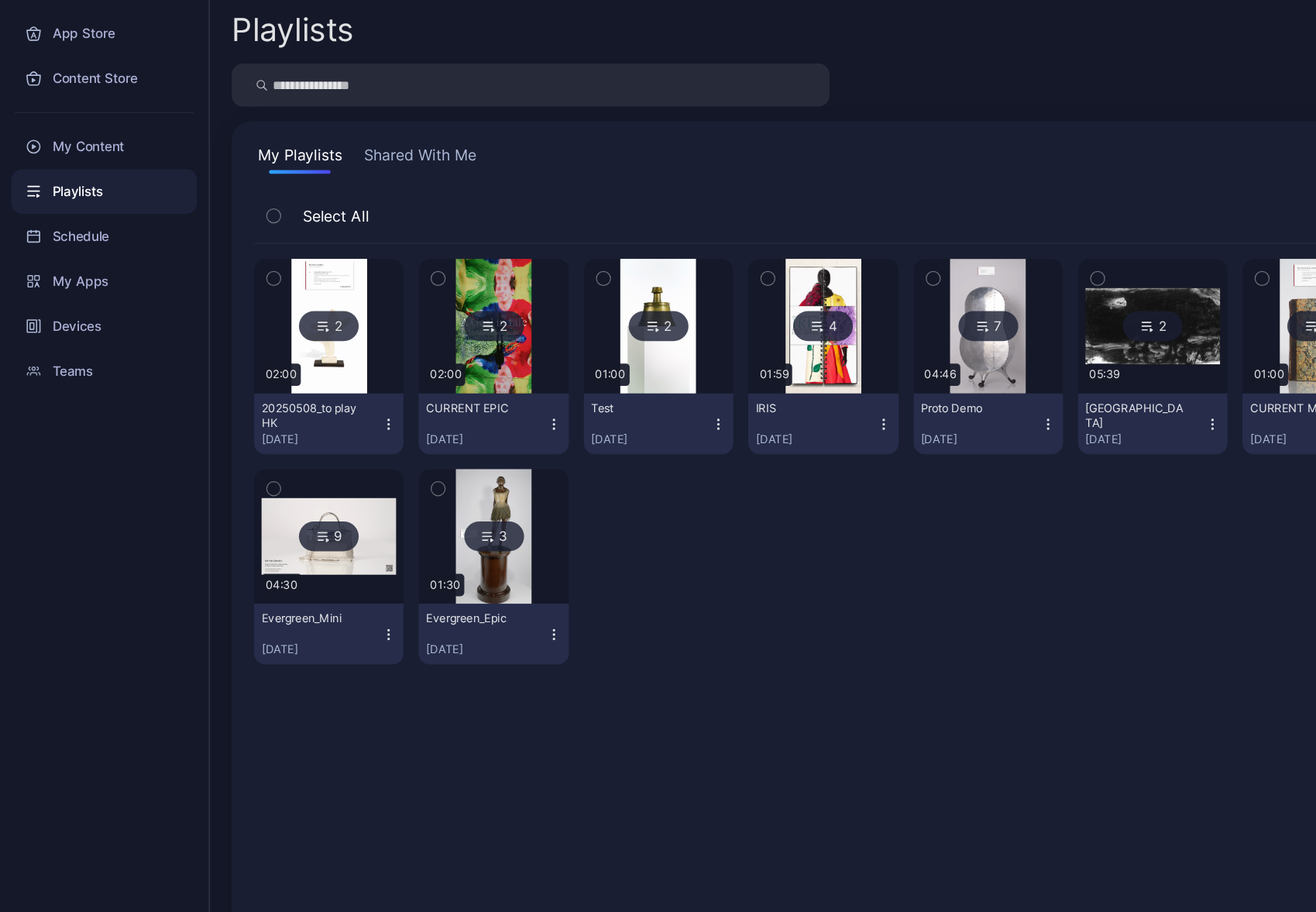click on "Shared With Me" at bounding box center [349, 197] 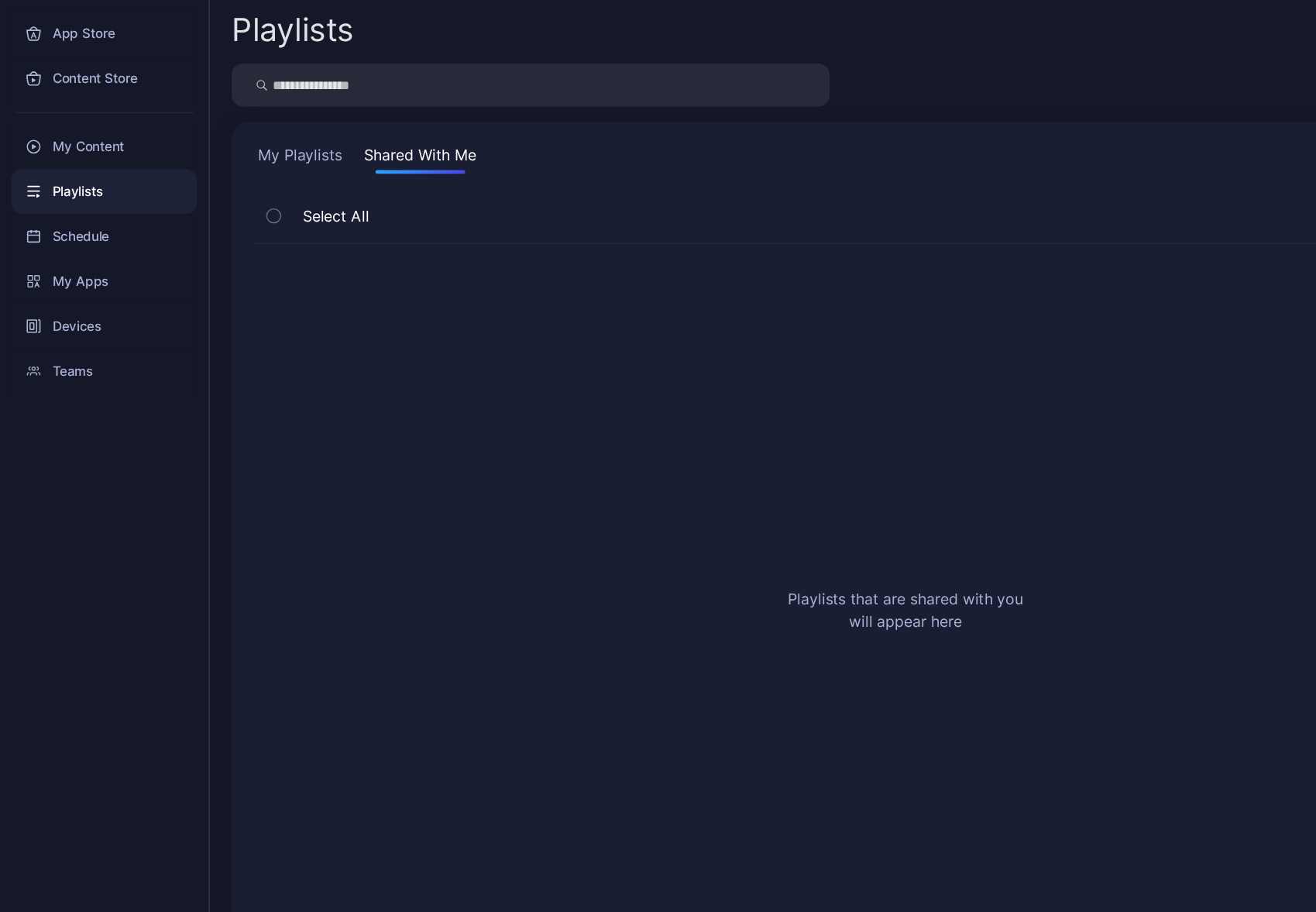 click on "My Playlists" at bounding box center (249, 197) 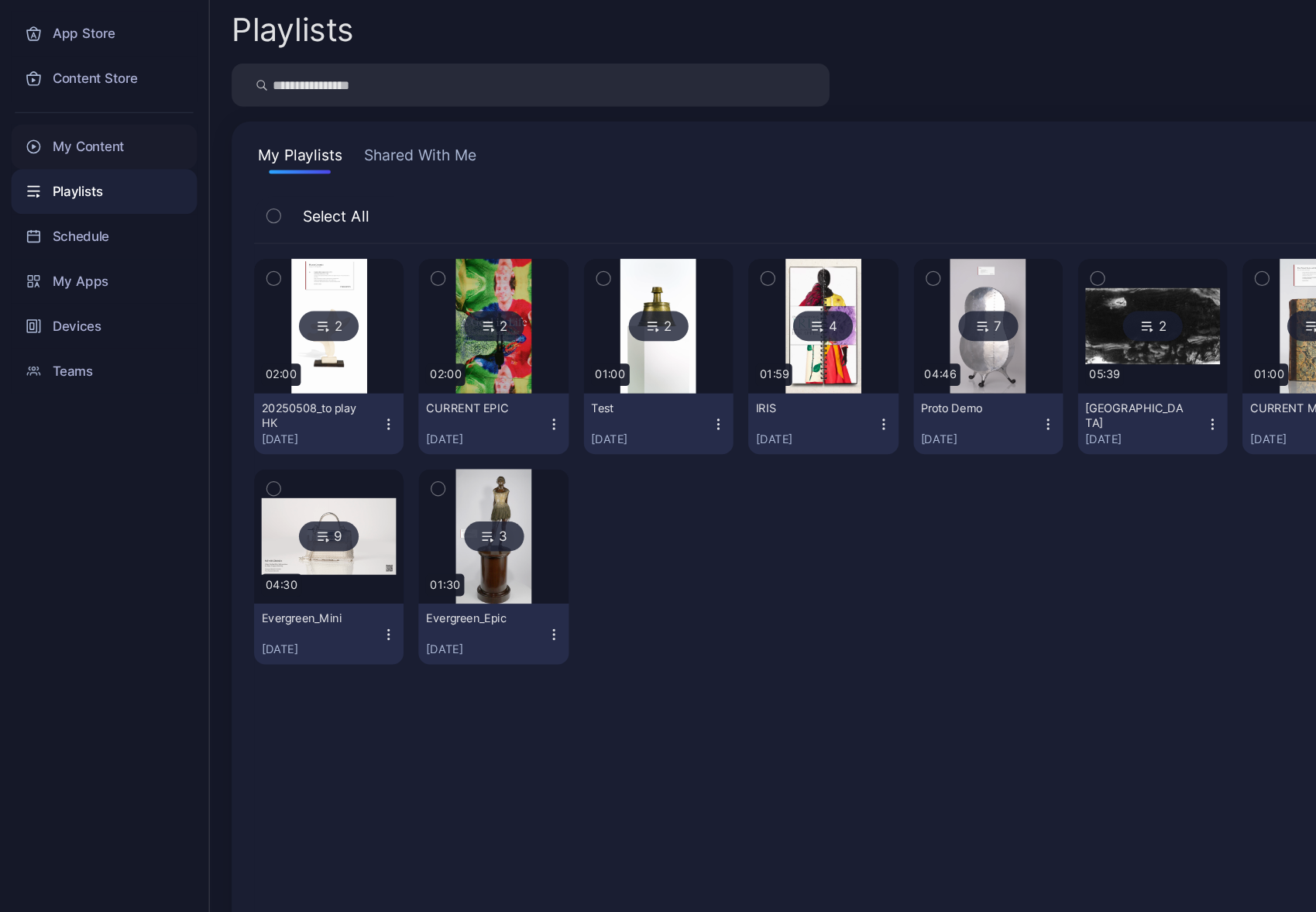 click on "My Content" at bounding box center [86, 187] 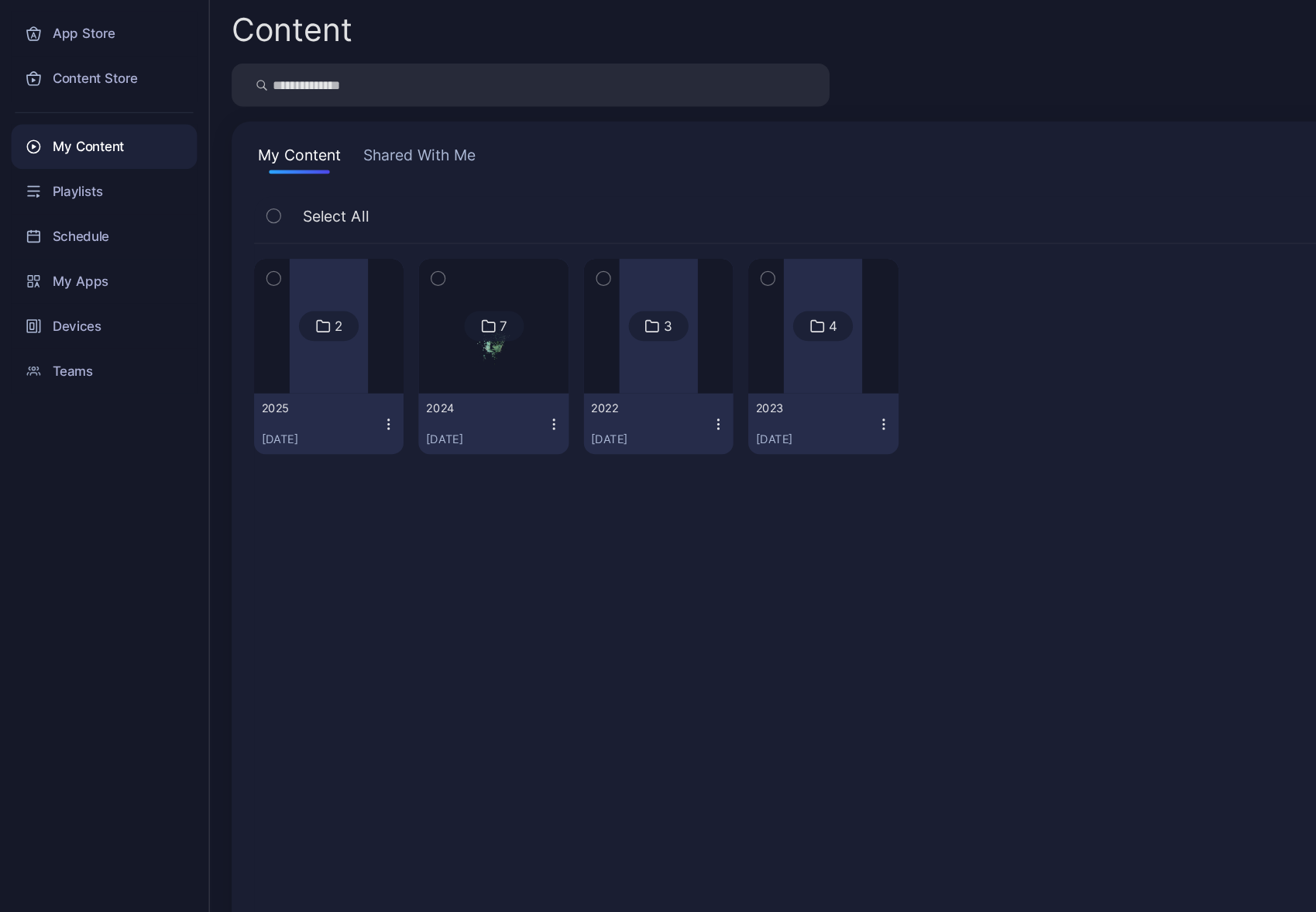 click at bounding box center (273, 336) 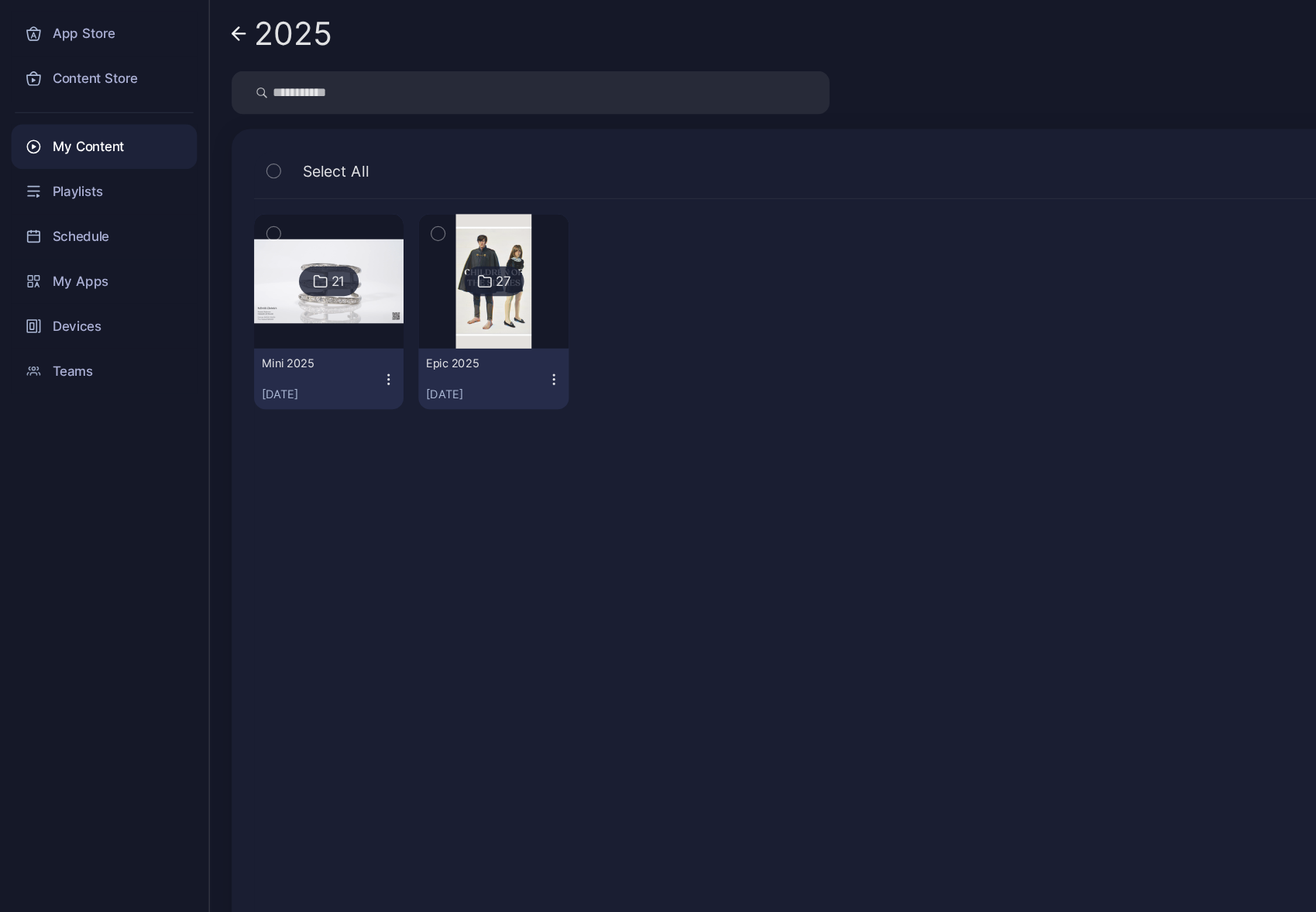 click at bounding box center (273, 298) 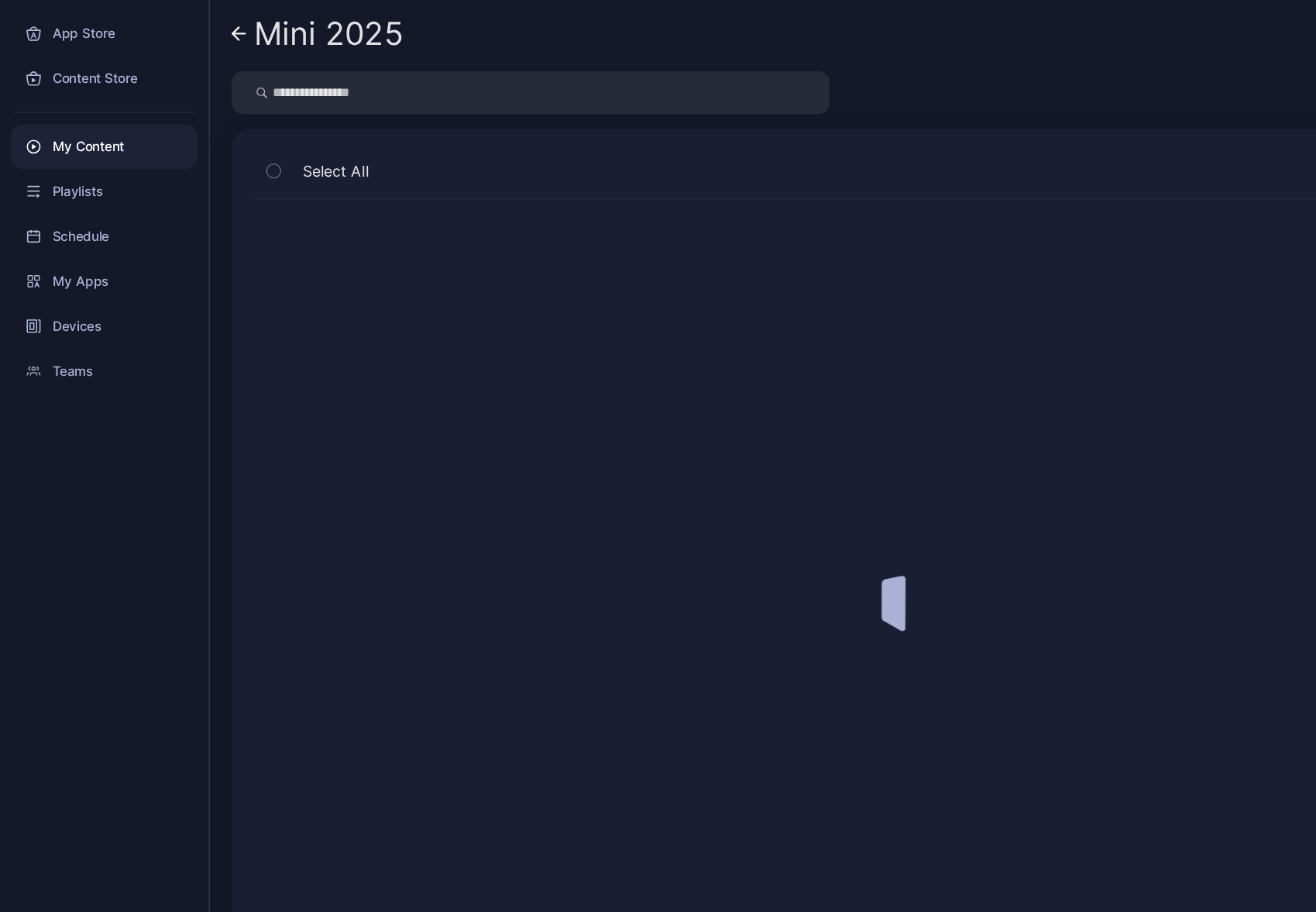 click at bounding box center (751, 556) 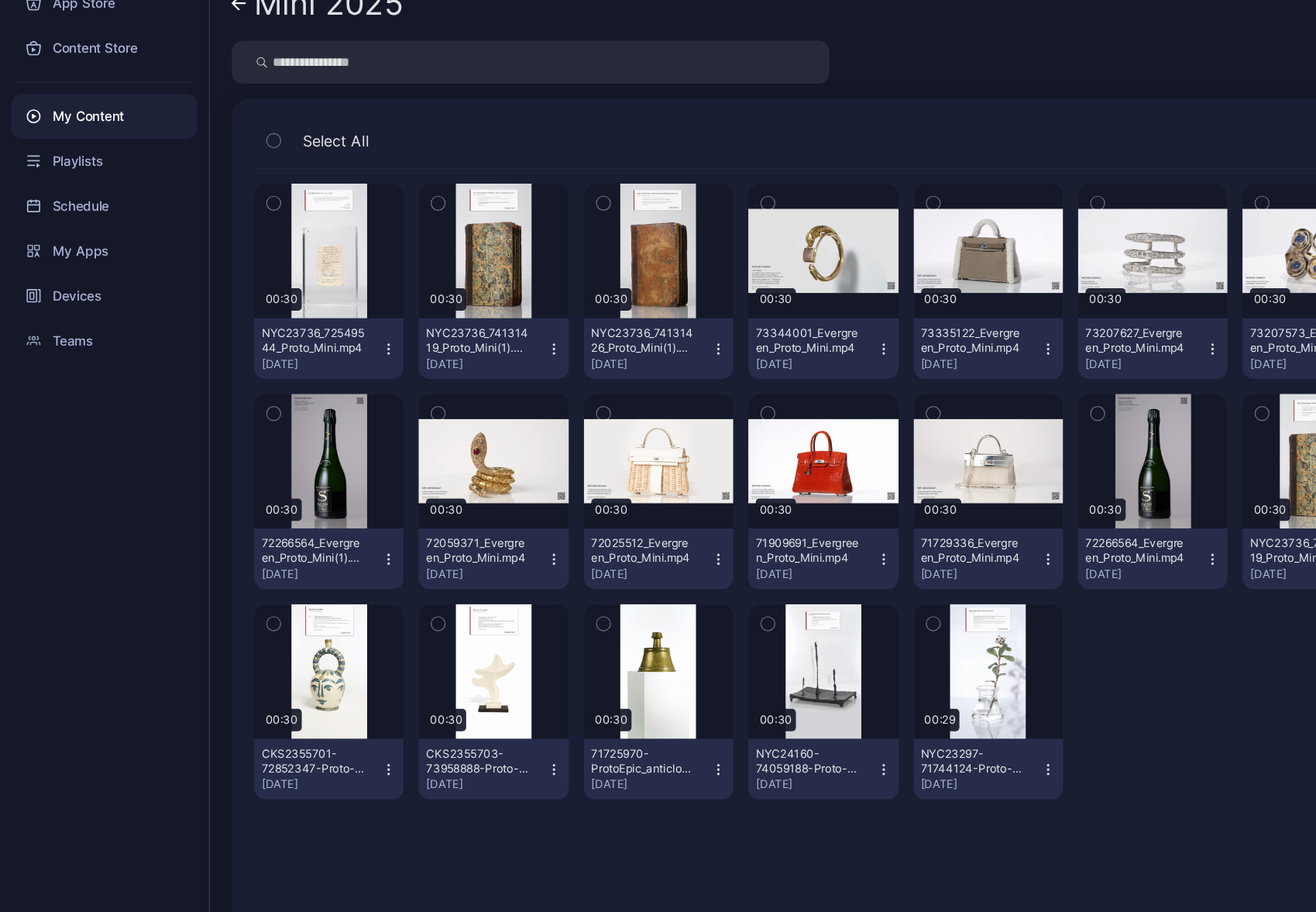 click 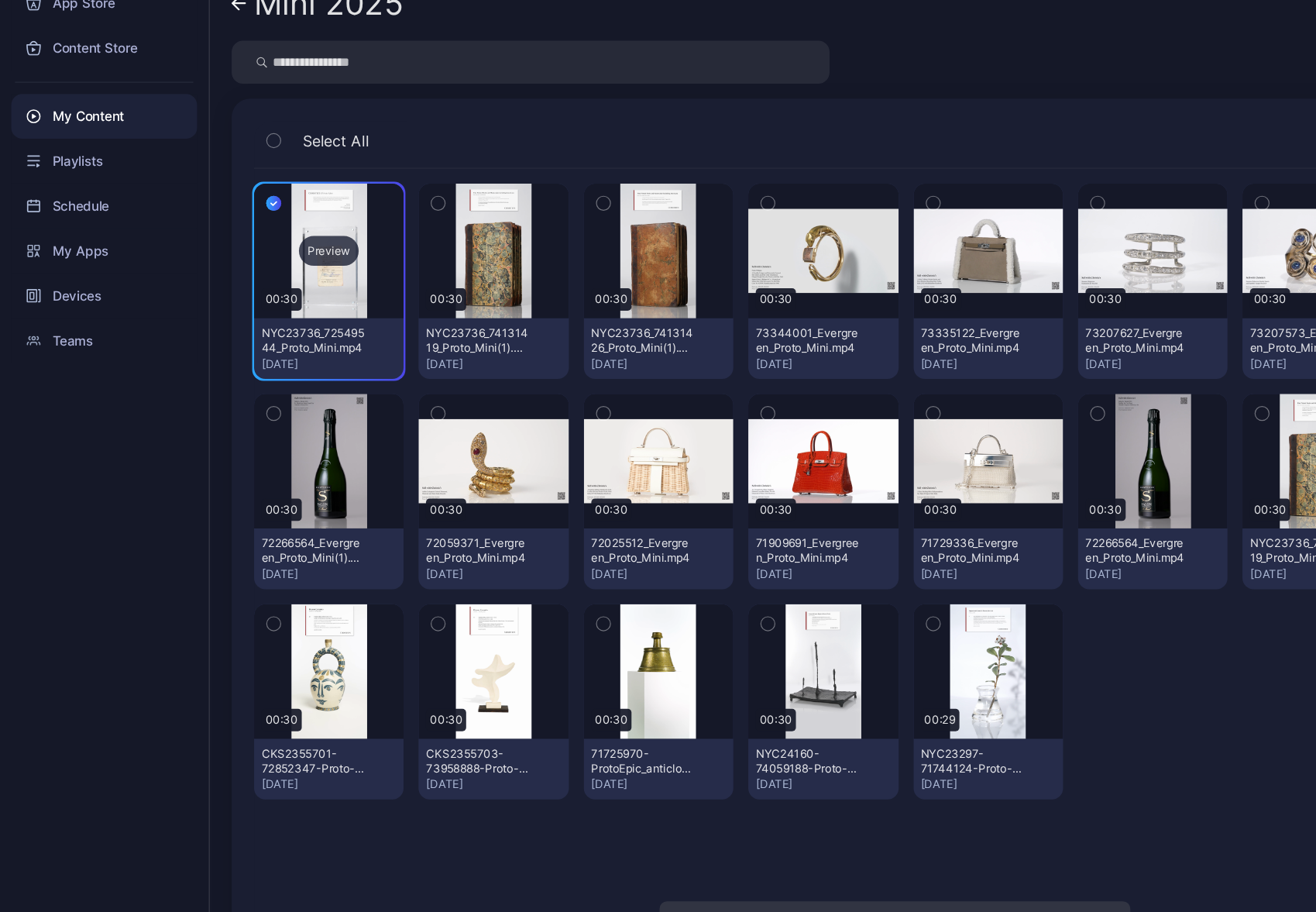 click on "Preview" at bounding box center [273, 298] 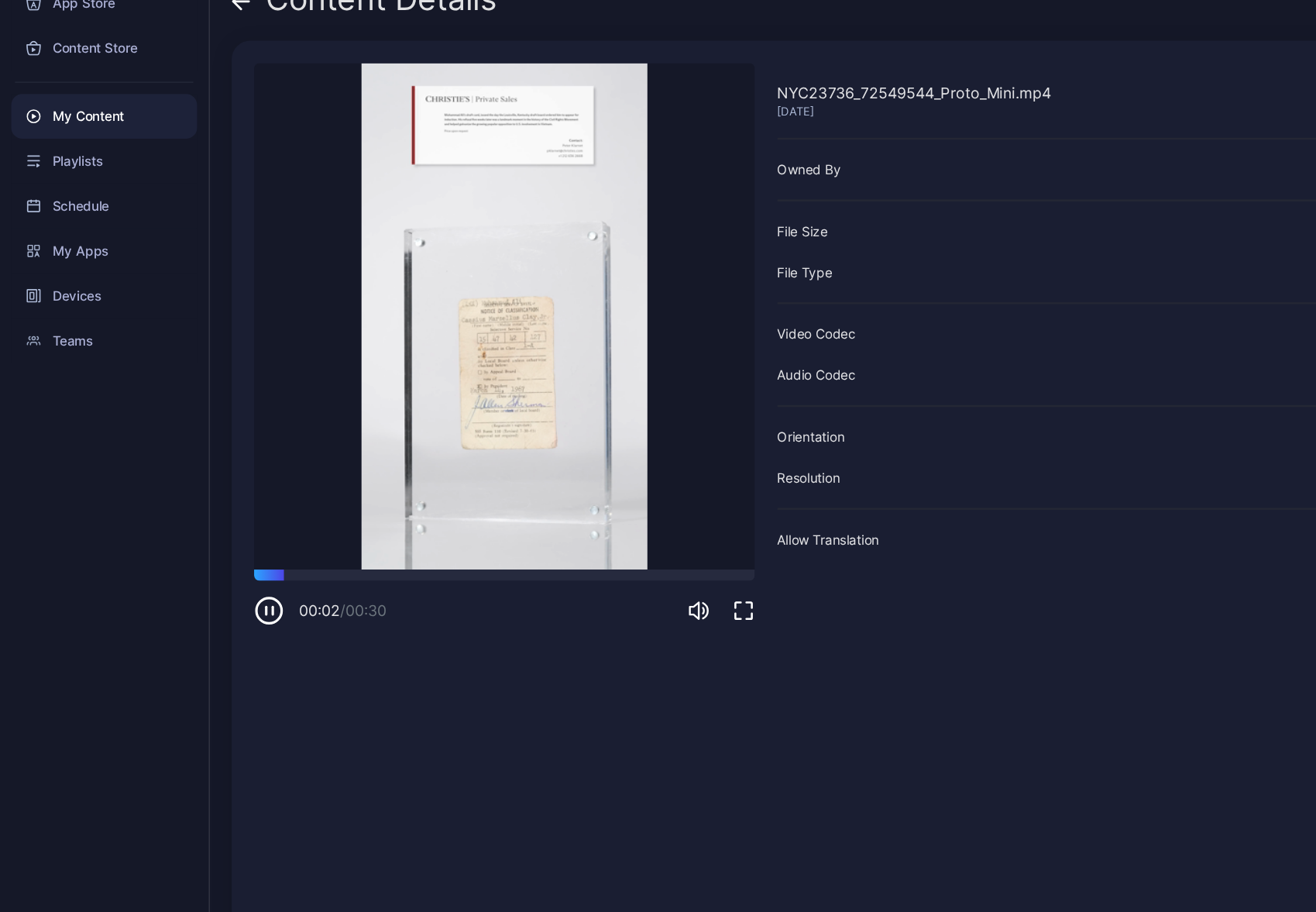 click 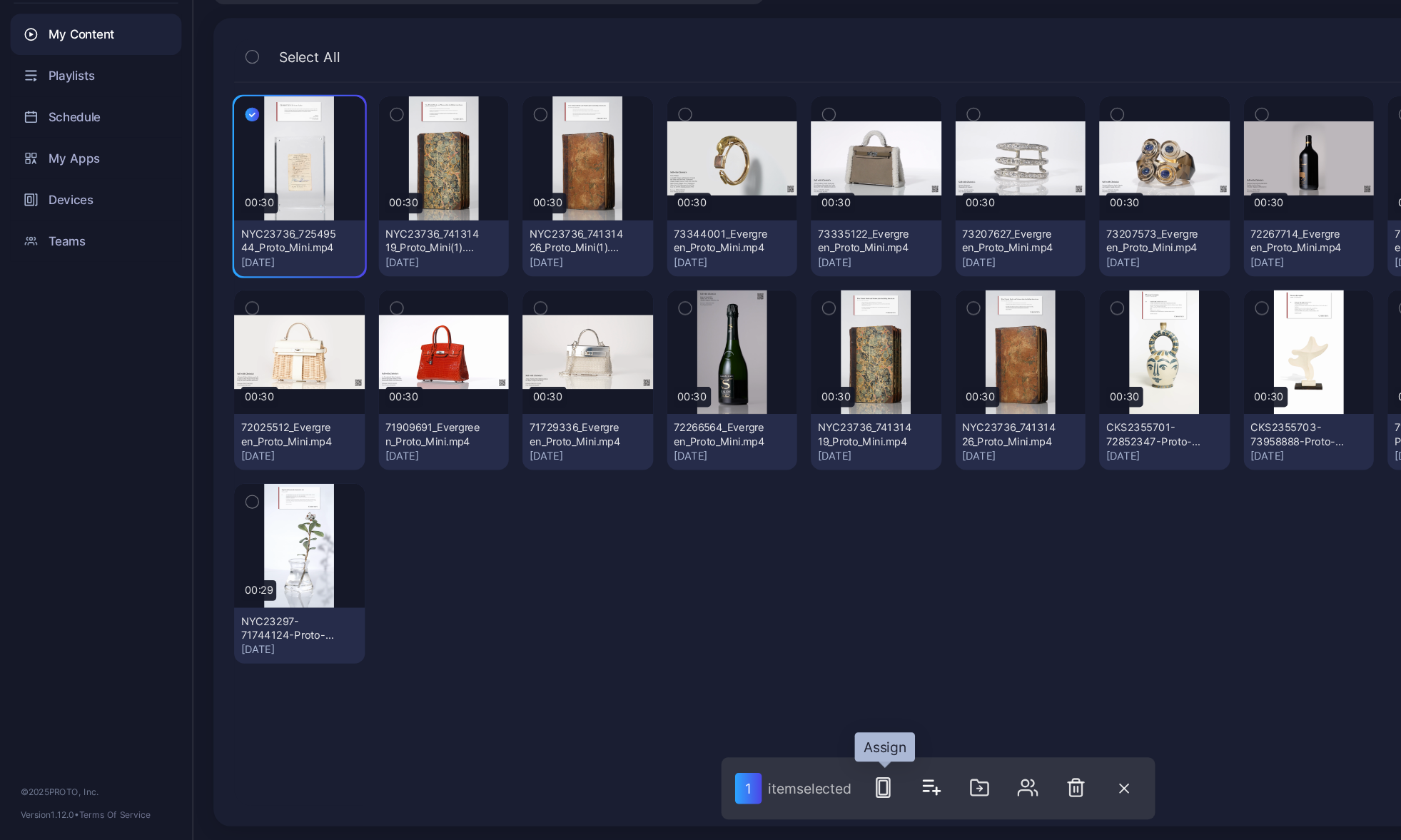 click 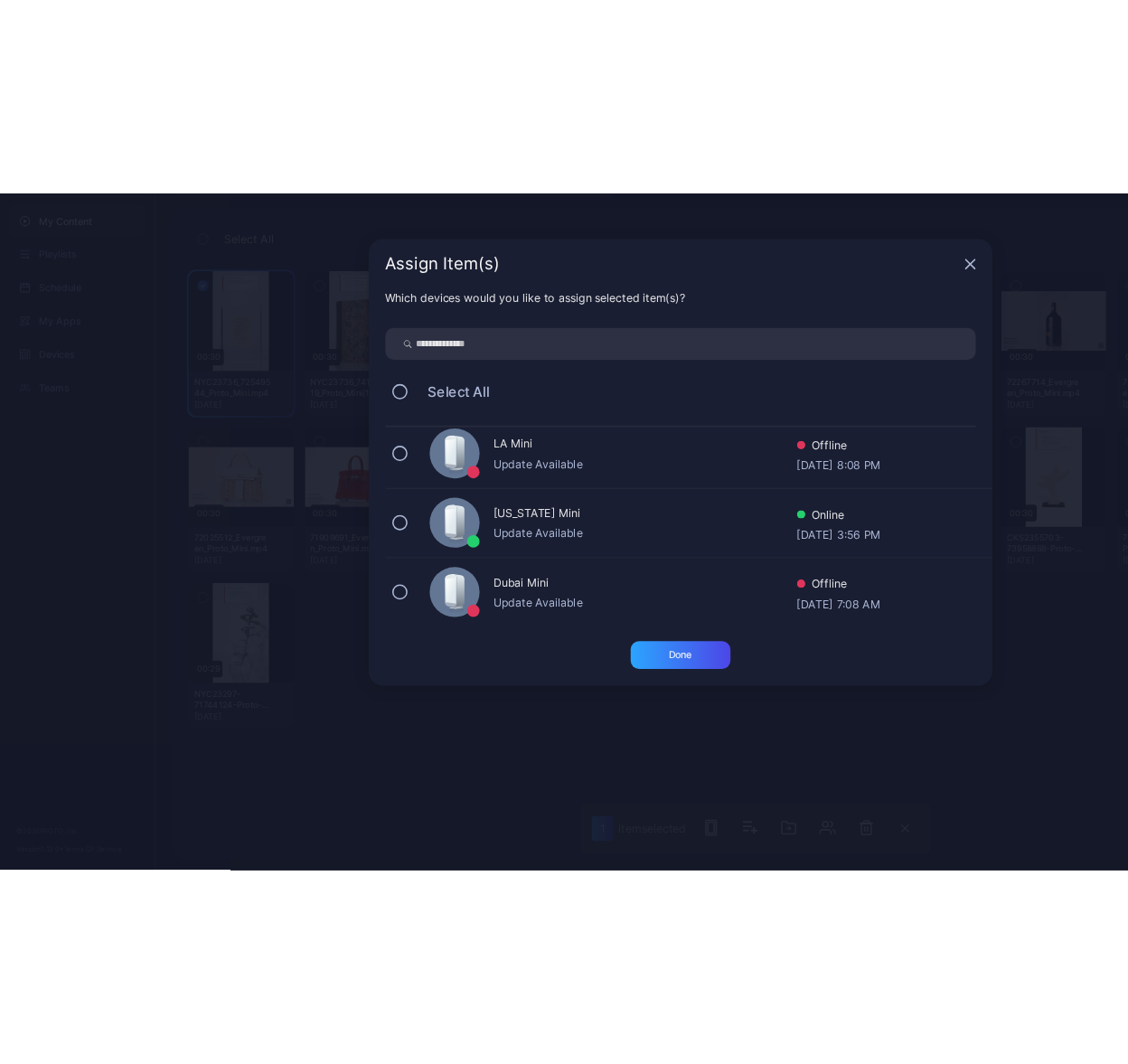 scroll, scrollTop: 826, scrollLeft: 0, axis: vertical 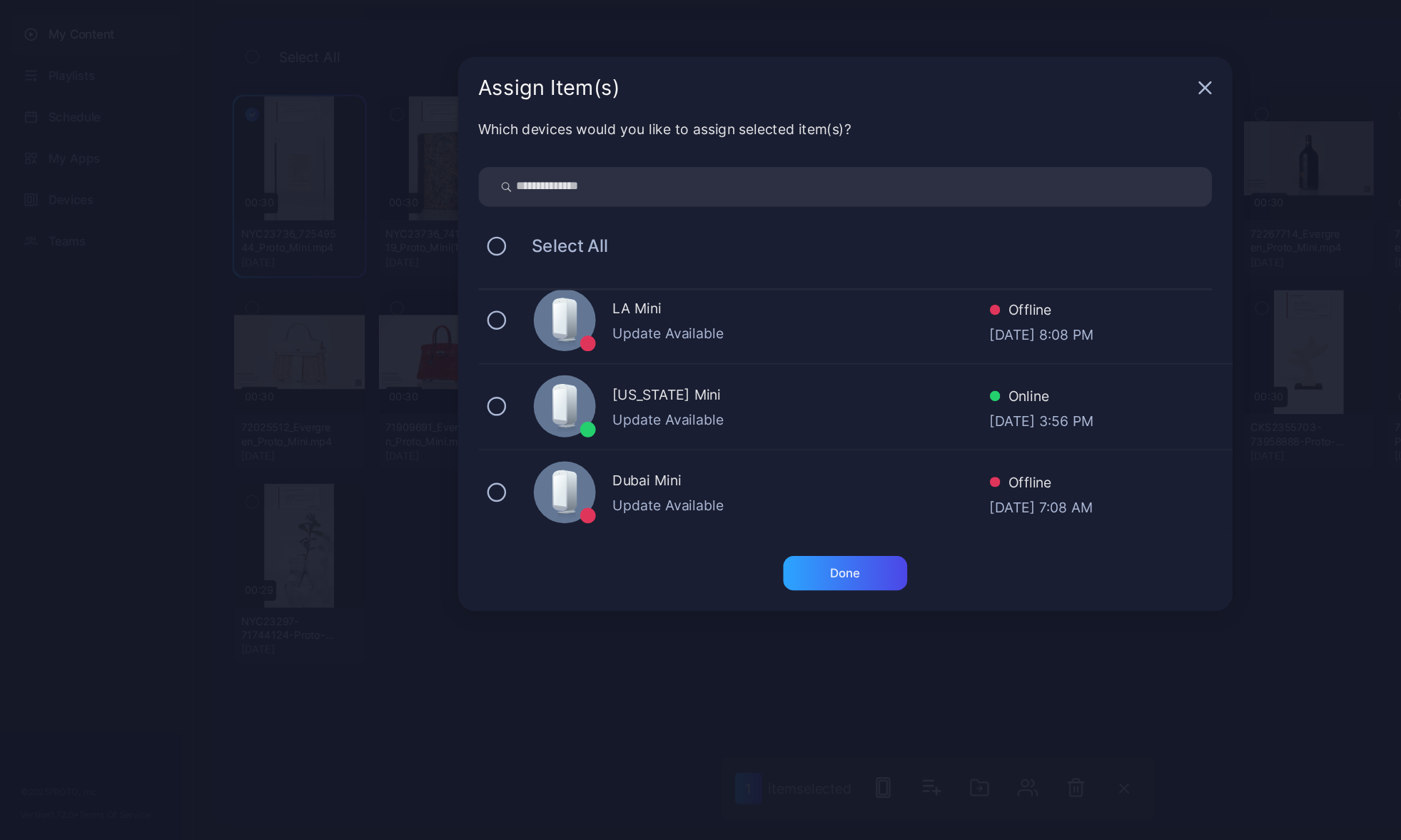 click on "[US_STATE] Mini" at bounding box center (664, 472) 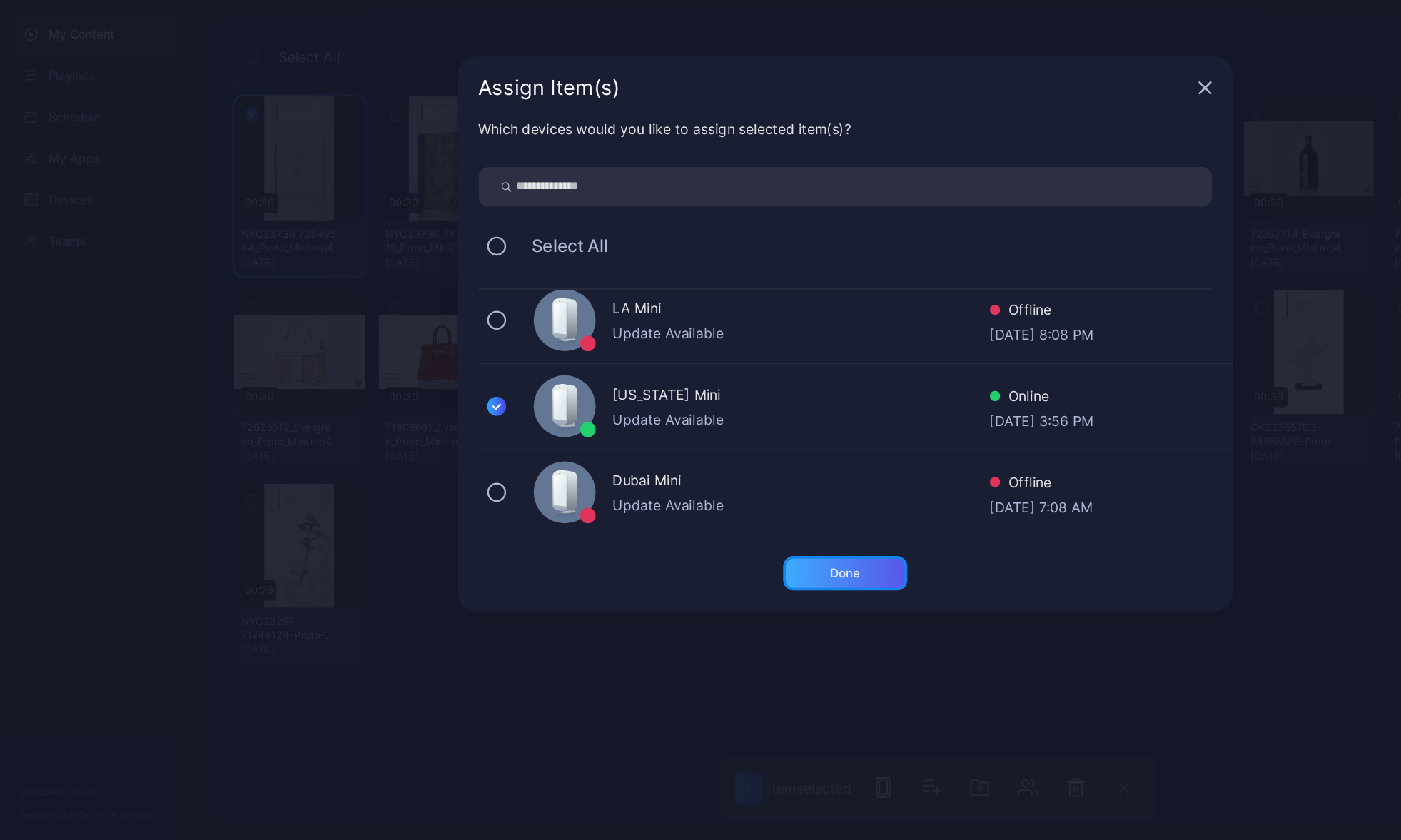 click on "Done" at bounding box center [701, 619] 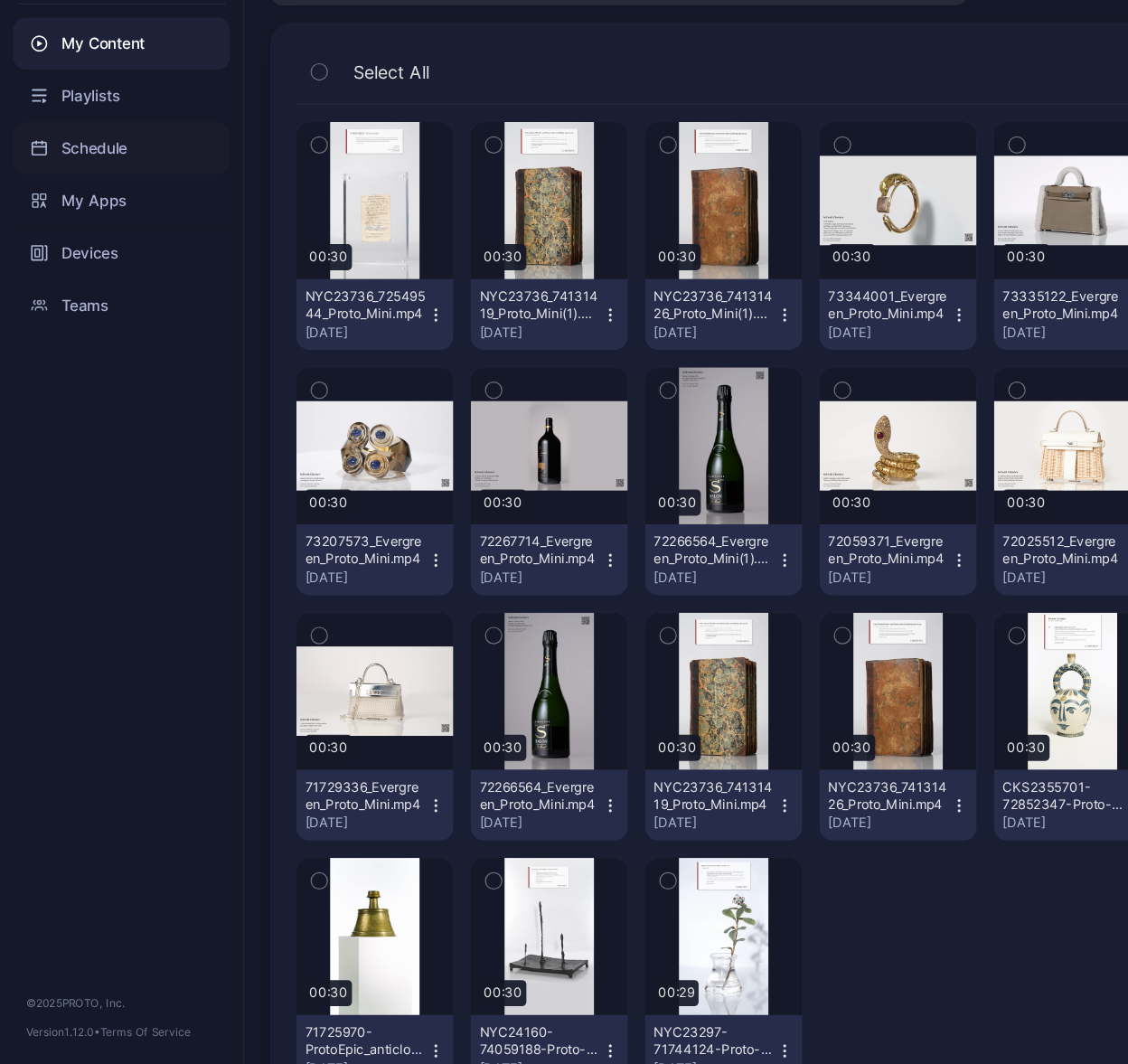 click on "Schedule" at bounding box center [100, 305] 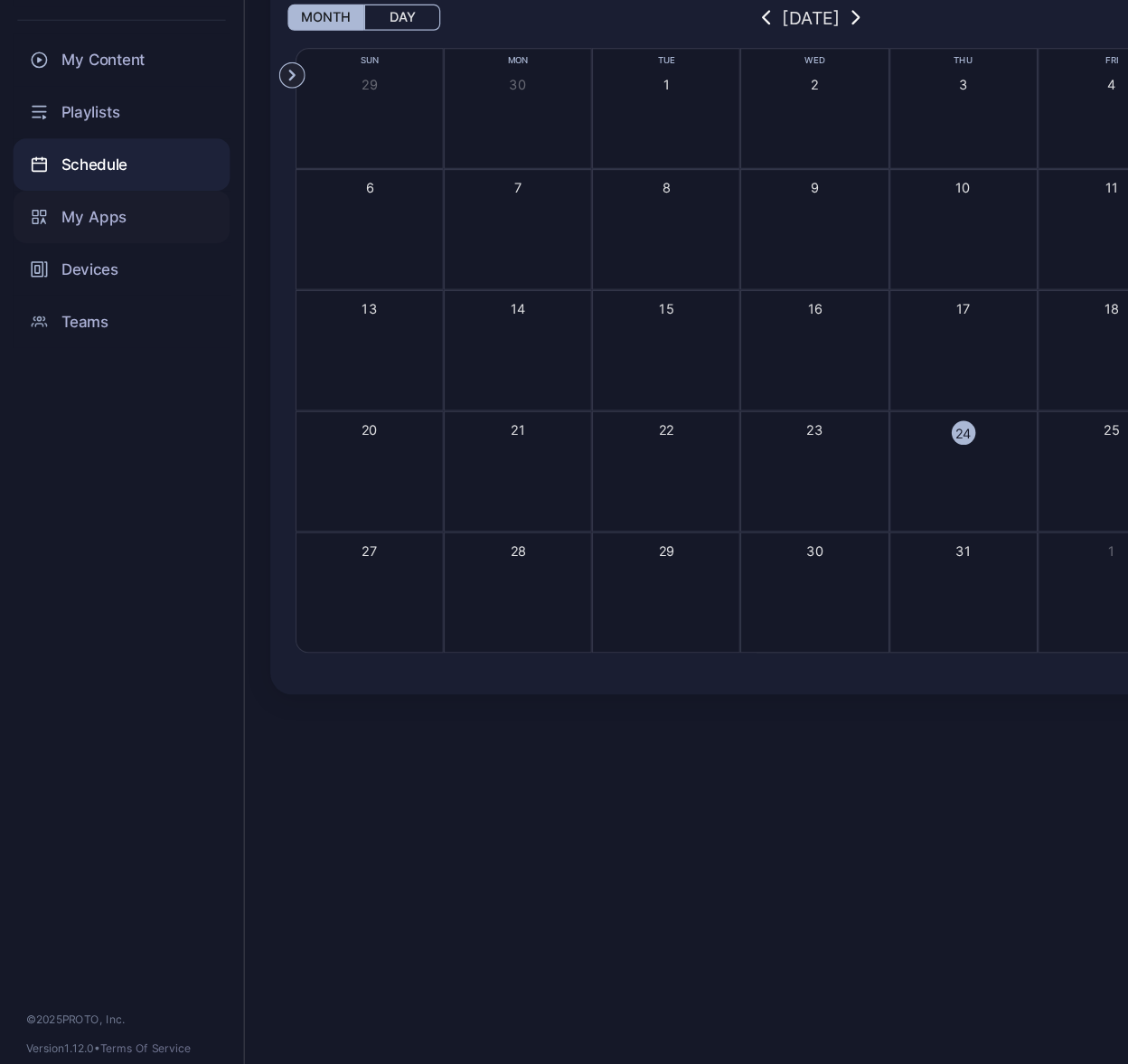click on "My Apps" at bounding box center (100, 348) 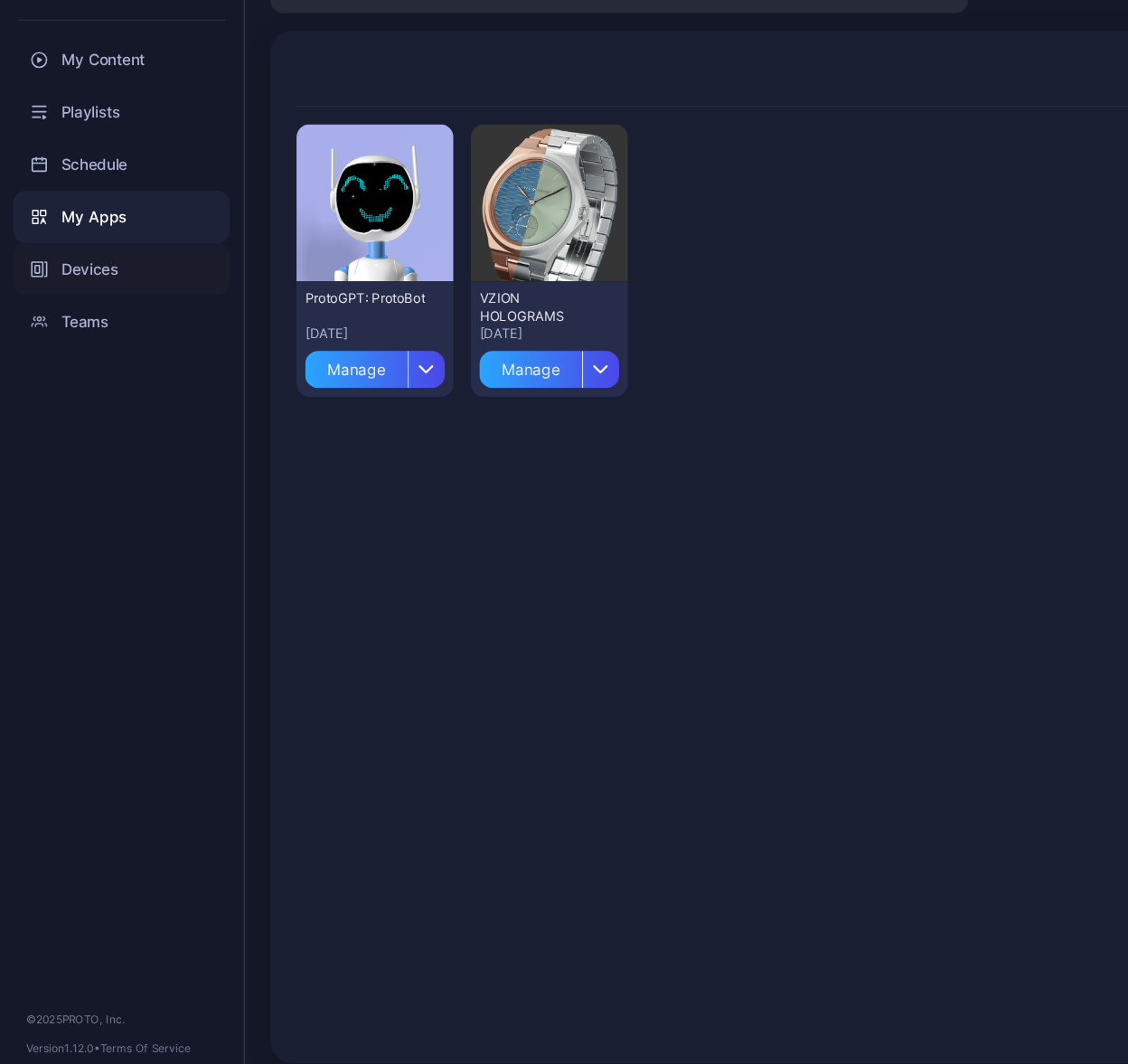 click on "Devices" at bounding box center (100, 391) 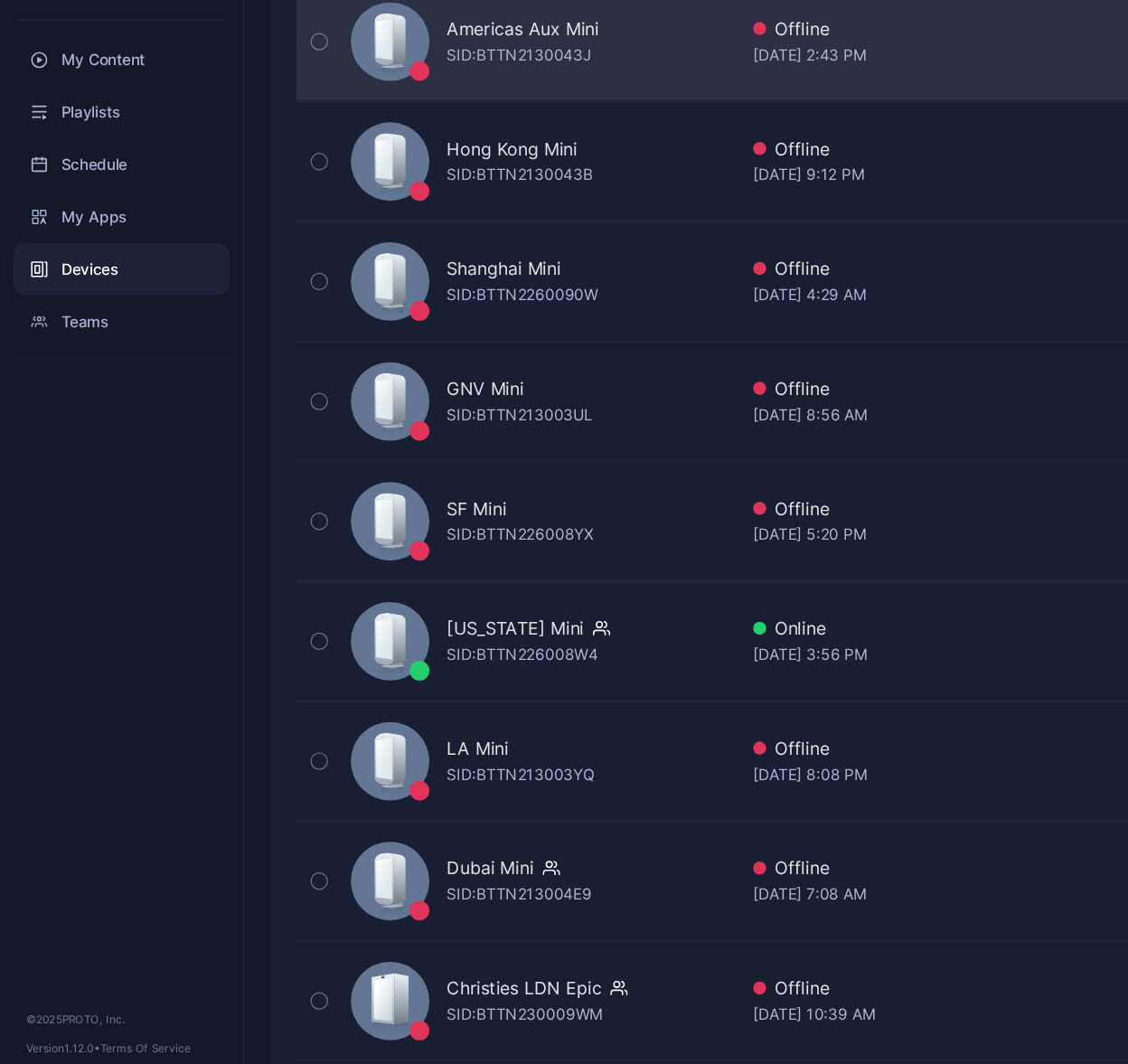 scroll, scrollTop: 451, scrollLeft: 0, axis: vertical 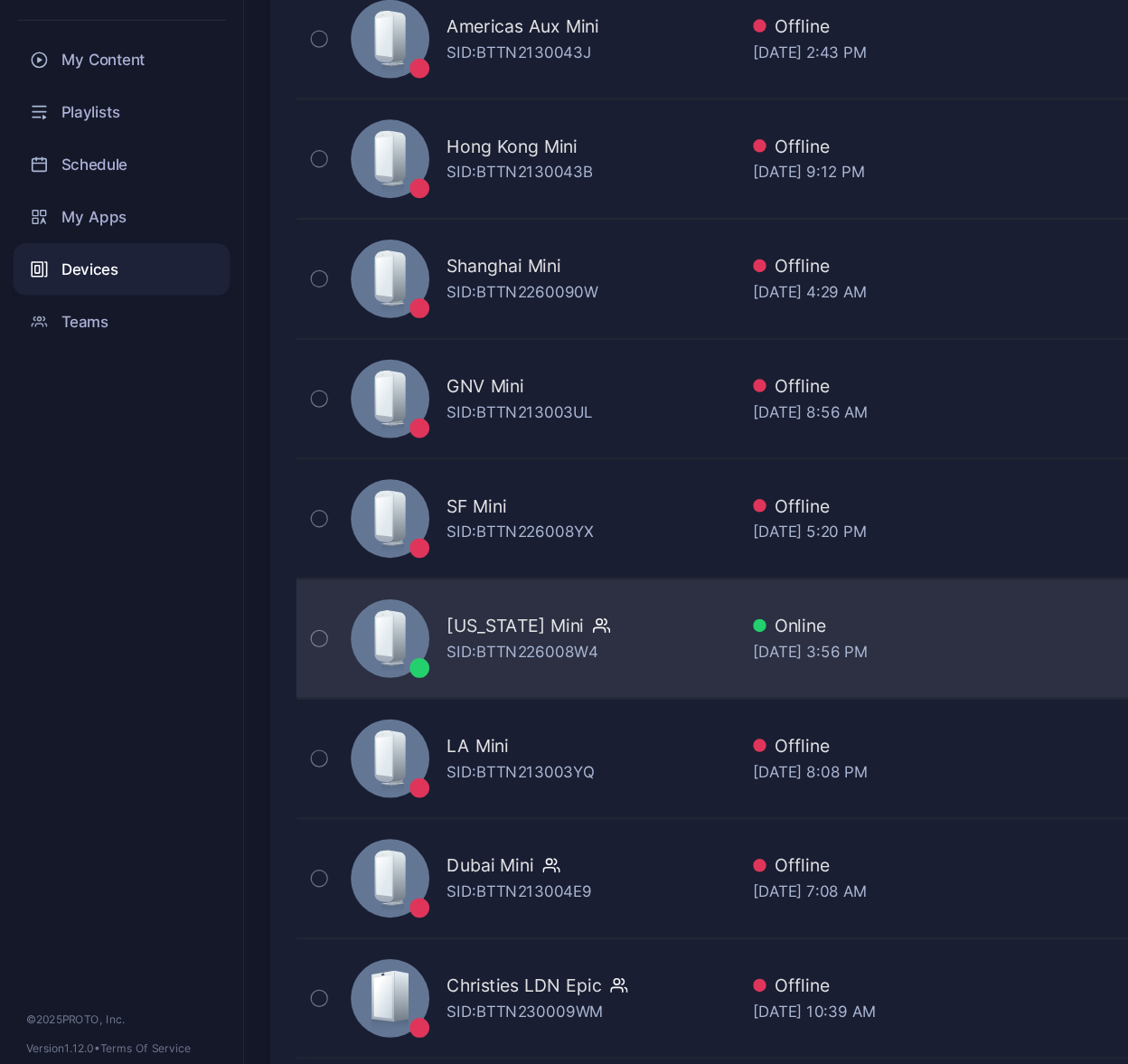 click on "SID:  BTTN226008W4" at bounding box center (433, 709) 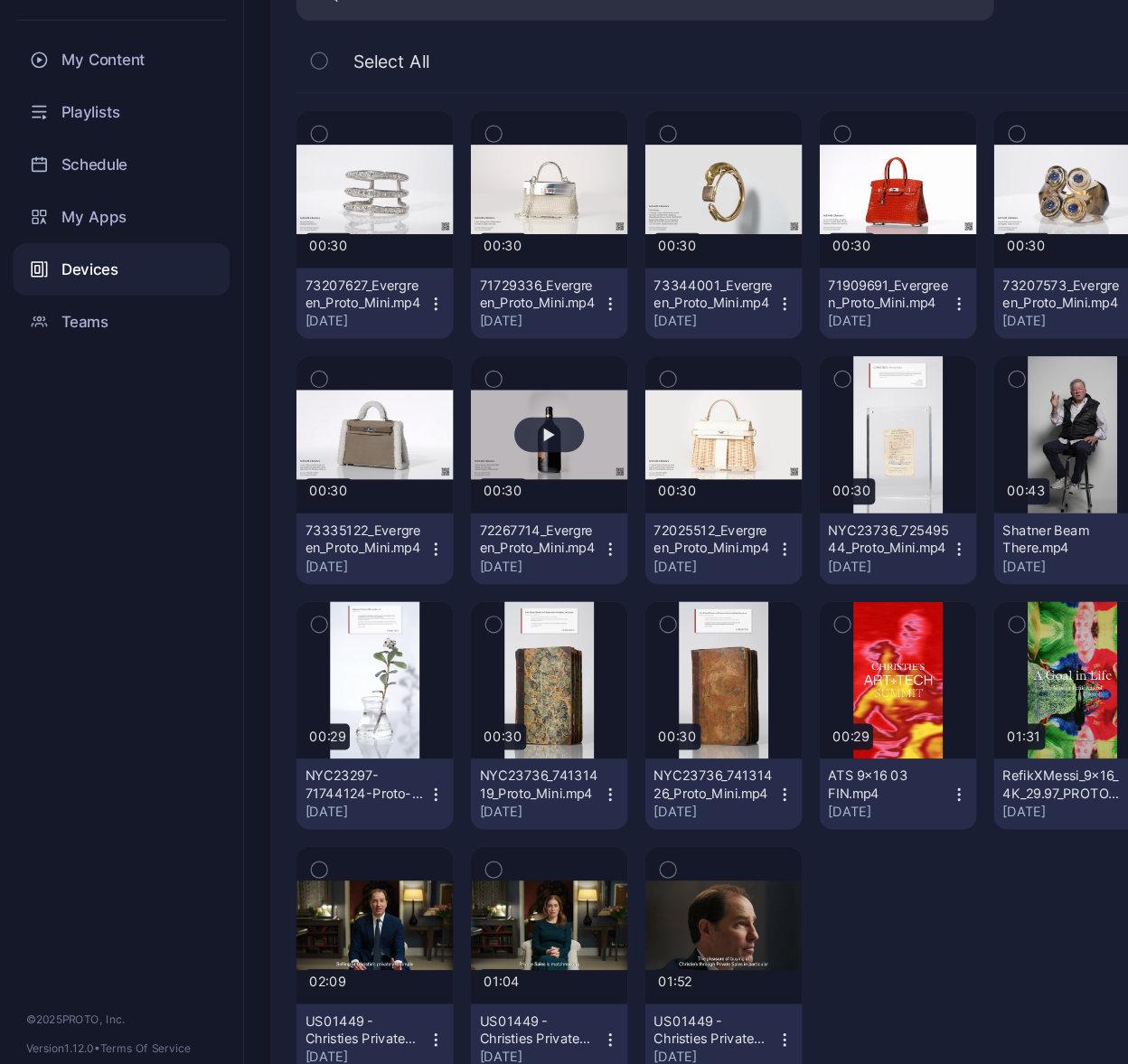 scroll, scrollTop: 155, scrollLeft: 0, axis: vertical 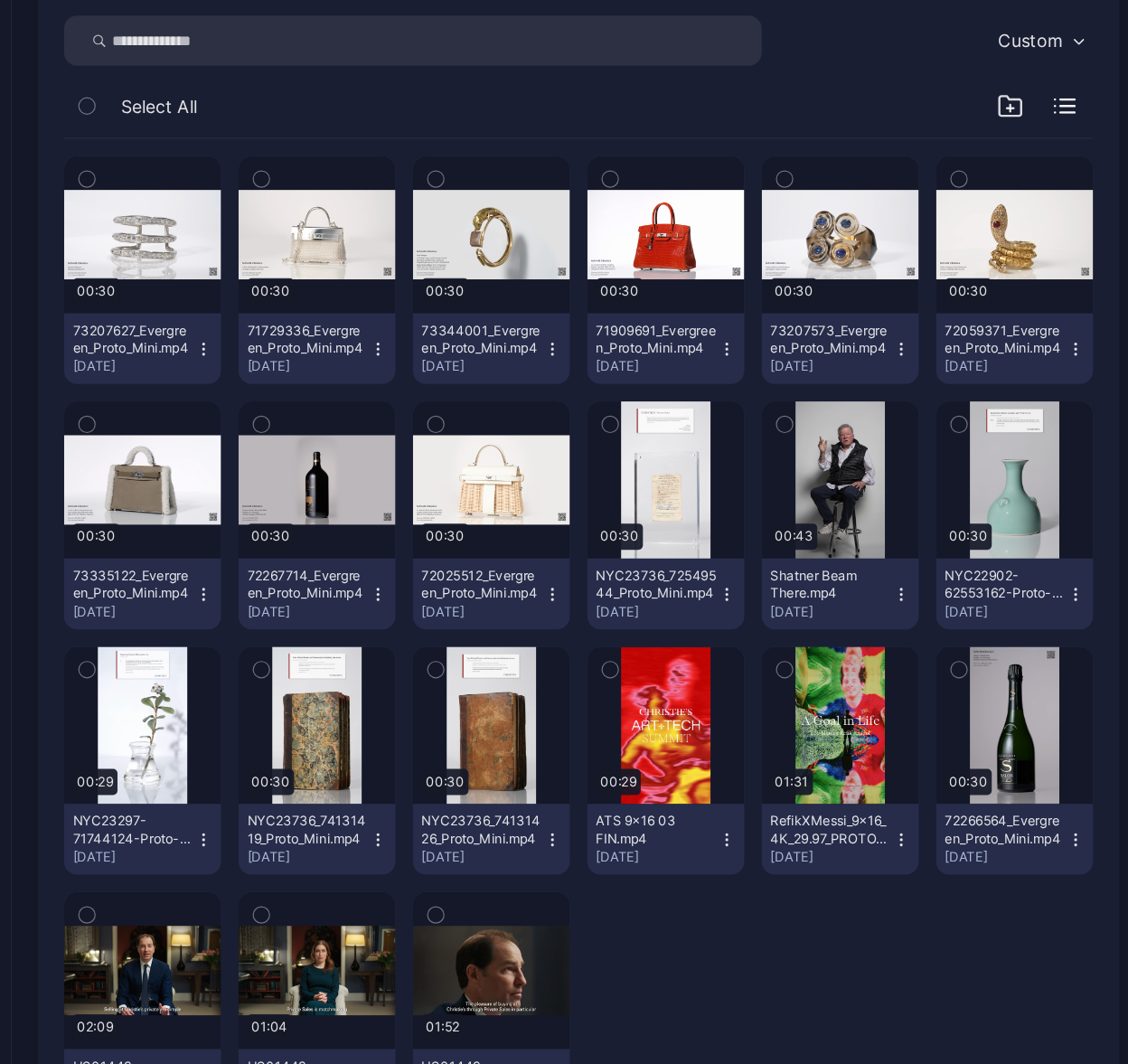click 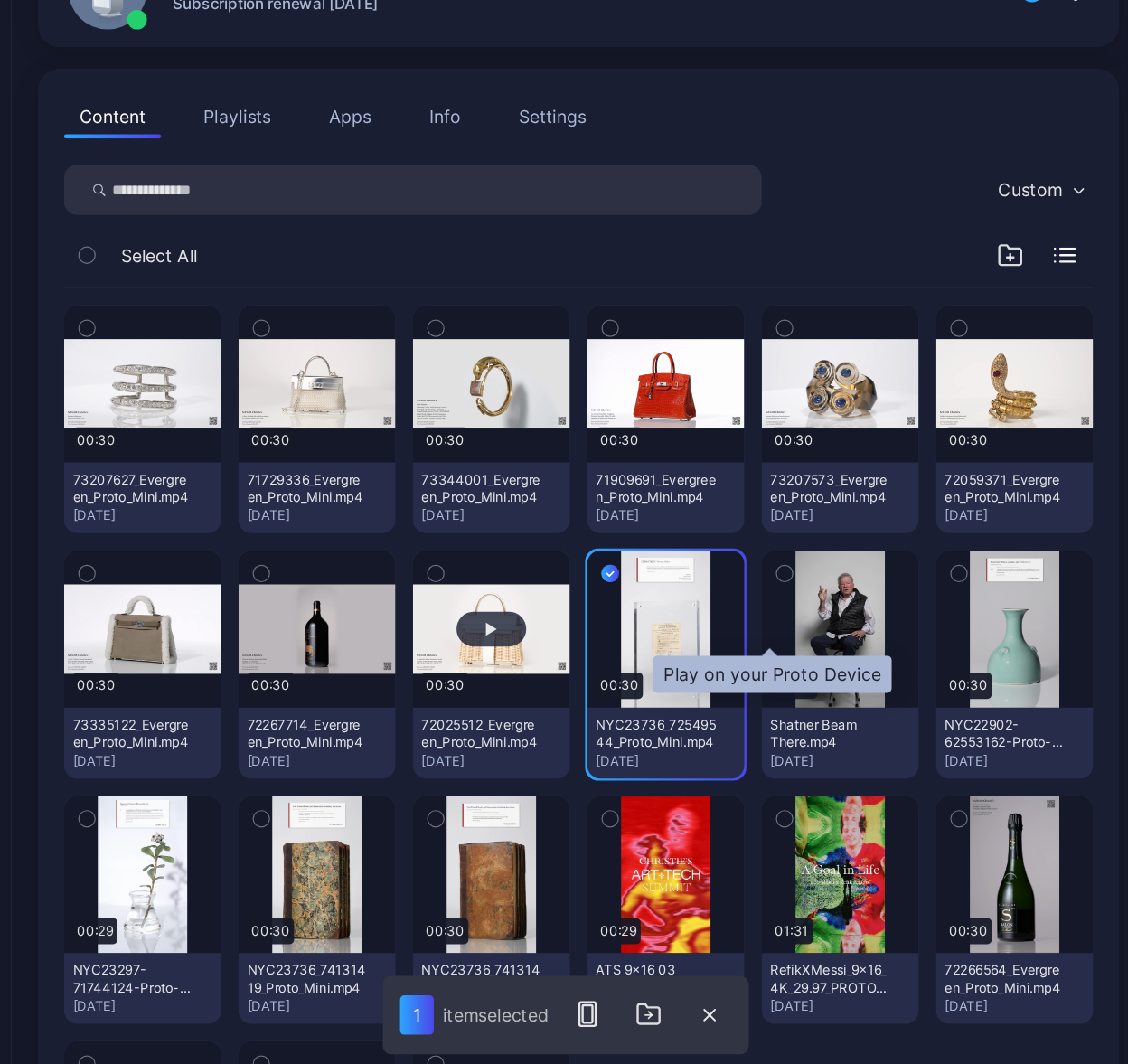 scroll, scrollTop: 33, scrollLeft: 0, axis: vertical 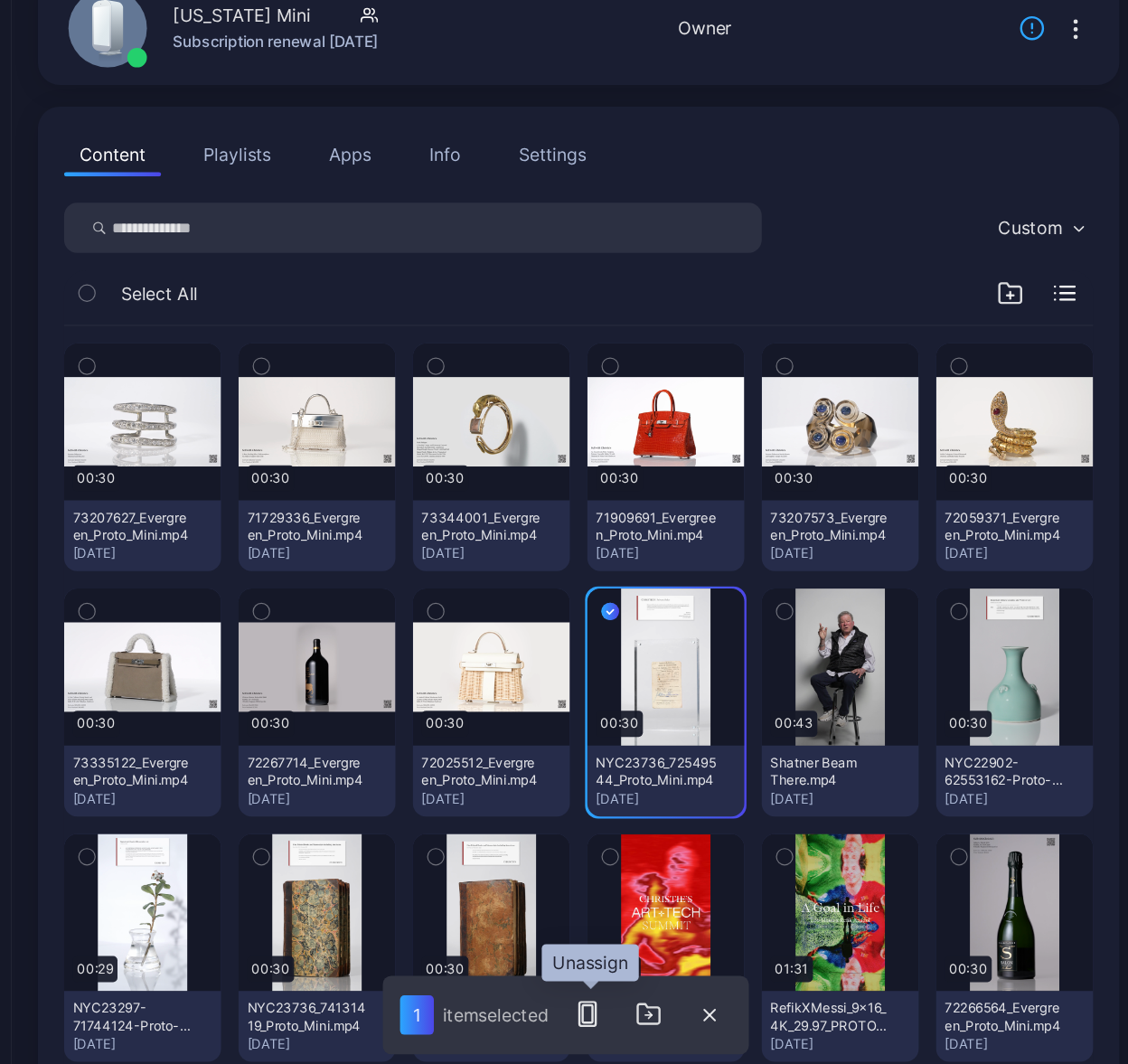 click 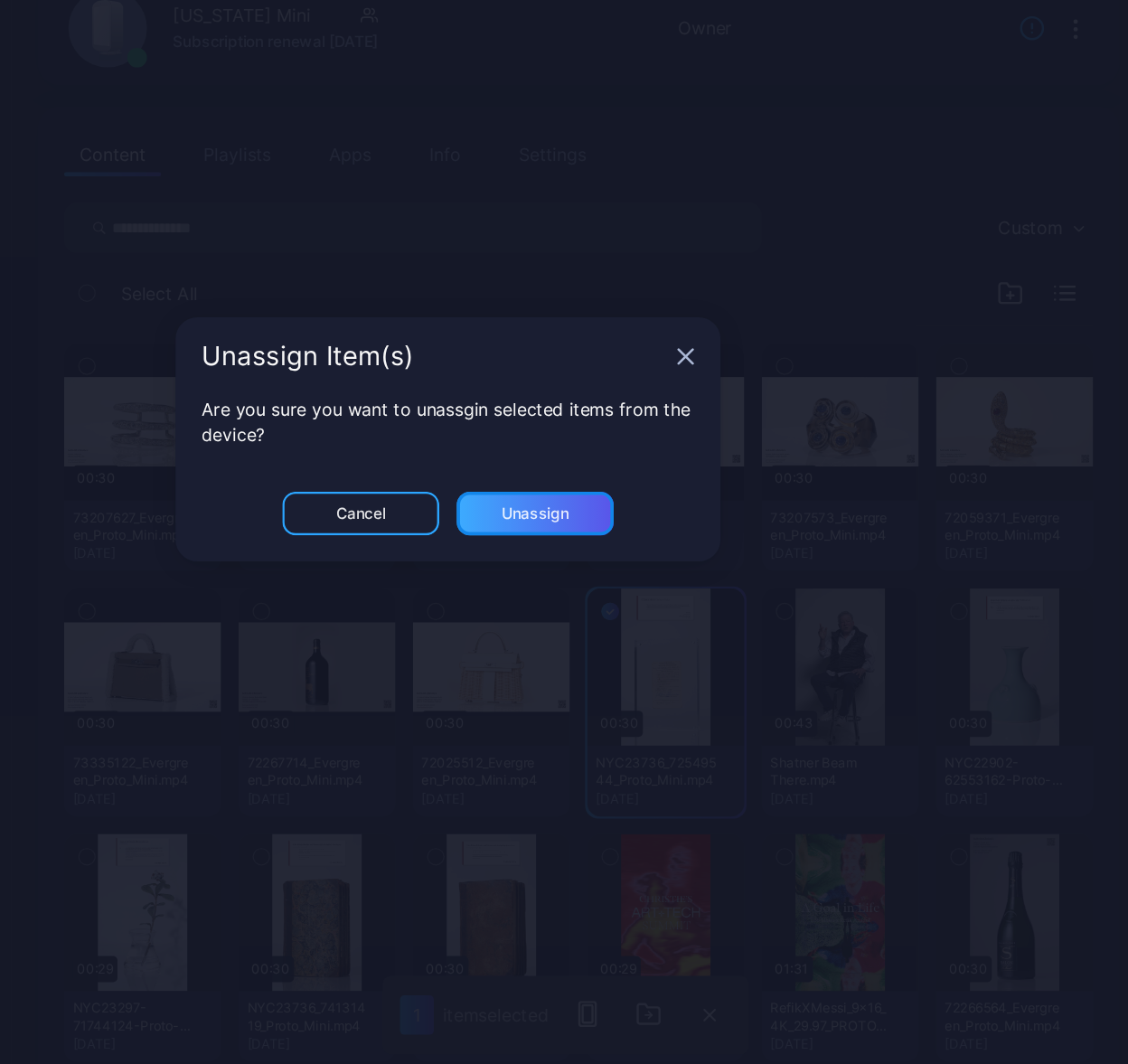 click on "Unassign" at bounding box center (636, 594) 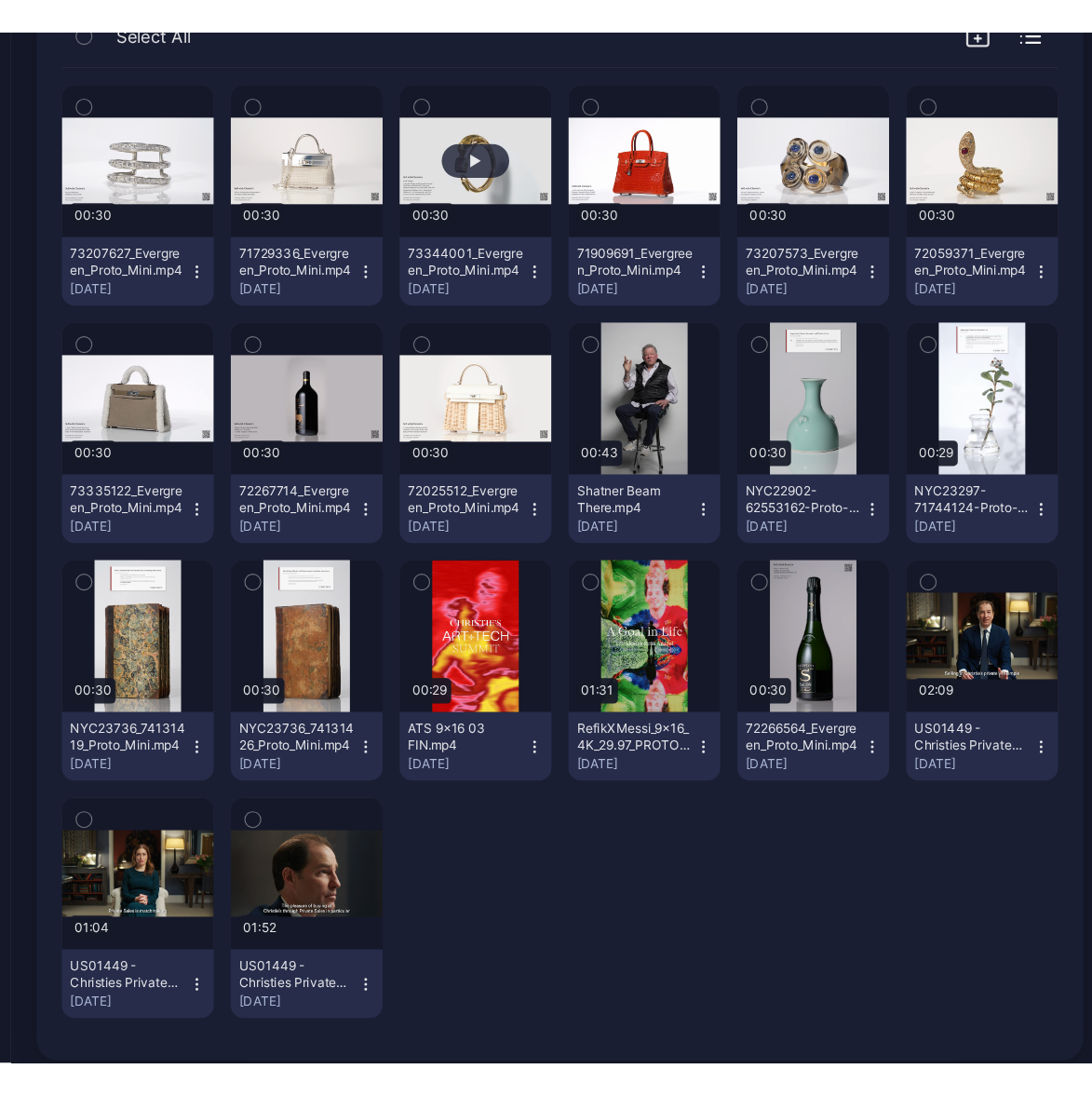 scroll, scrollTop: 8, scrollLeft: 0, axis: vertical 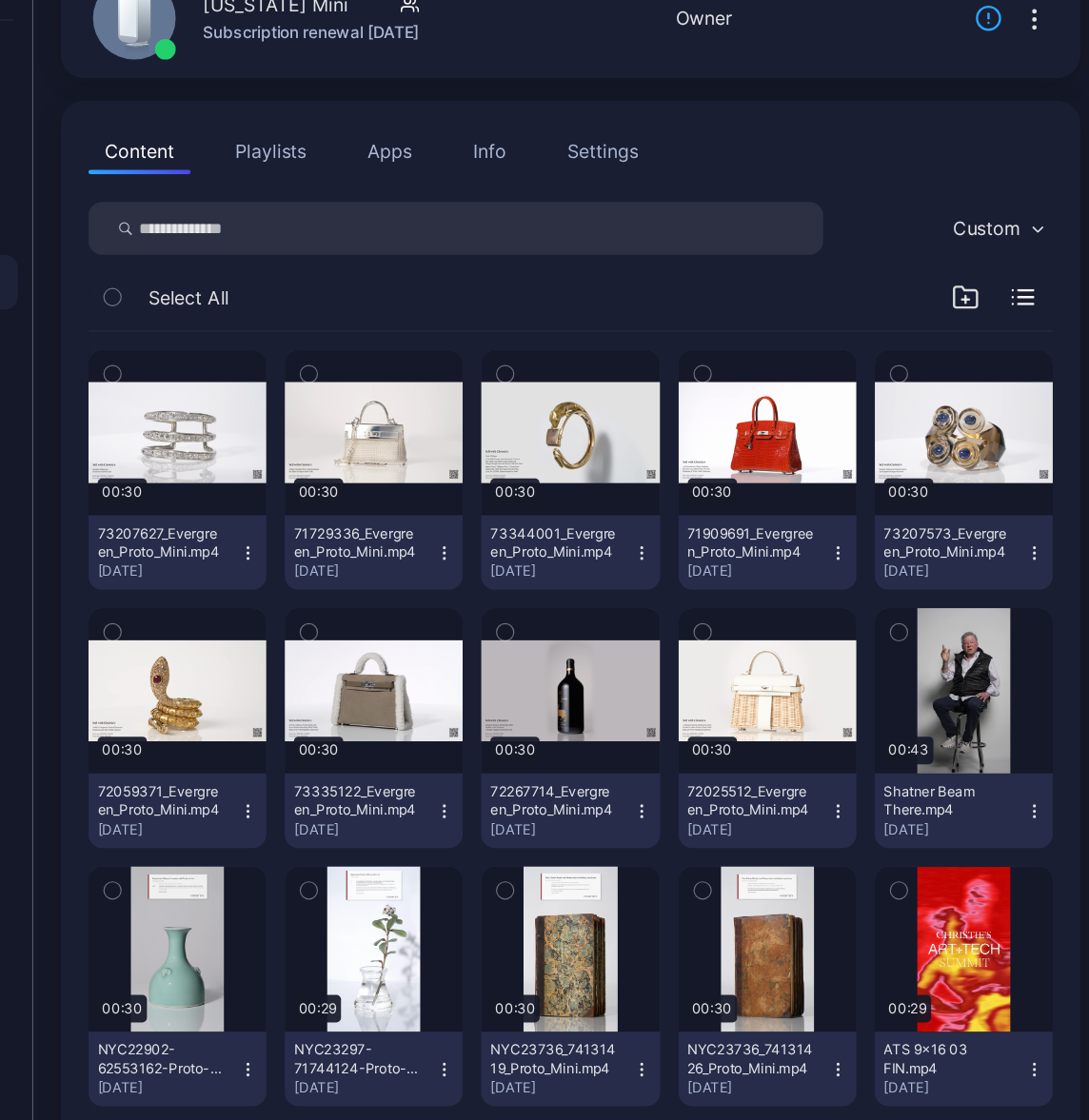 click on "Playlists" at bounding box center [410, 304] 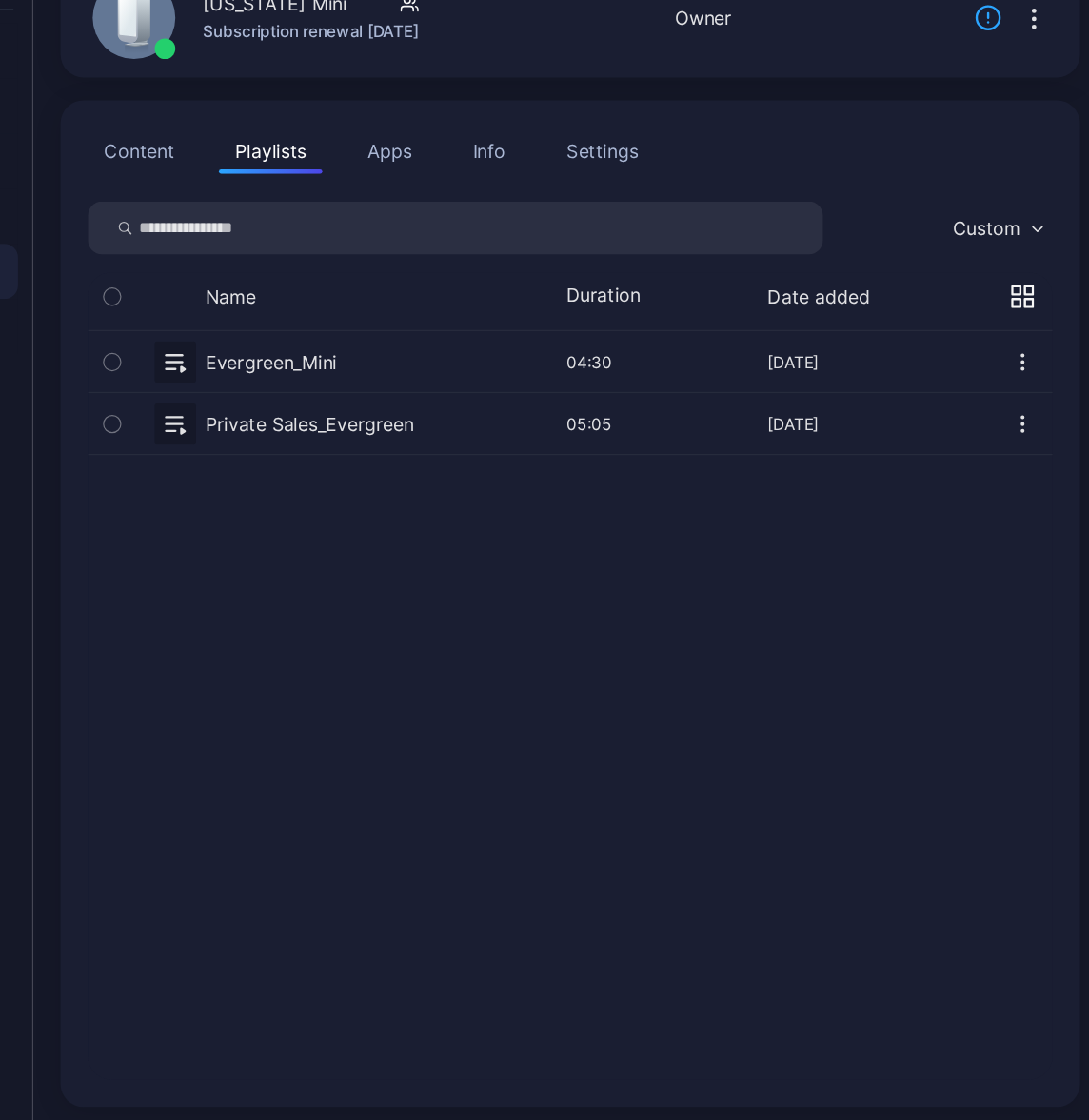 click 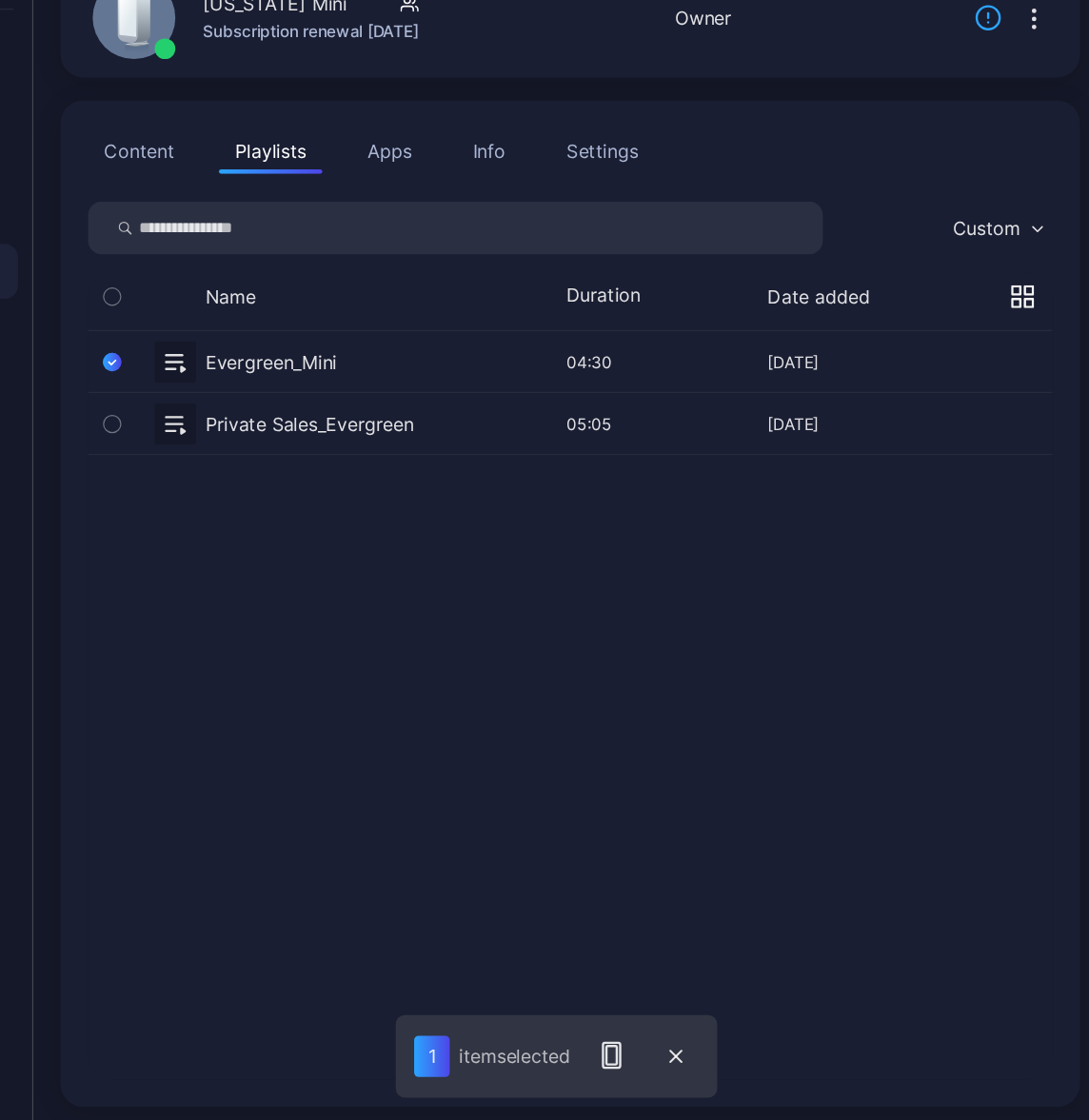 click on "Evergreen_Mini [DATE] 04:30 Aug 16, 2023 Private Sales_Evergreen [DATE] 05:05 Sep 25, 2023" at bounding box center [659, 772] 